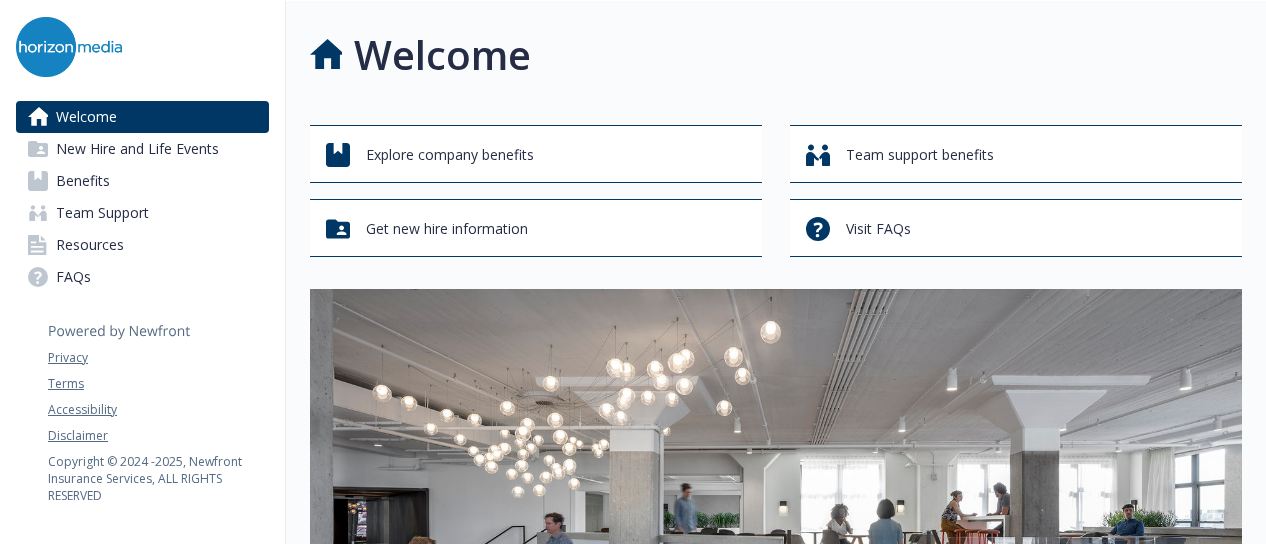 scroll, scrollTop: 0, scrollLeft: 0, axis: both 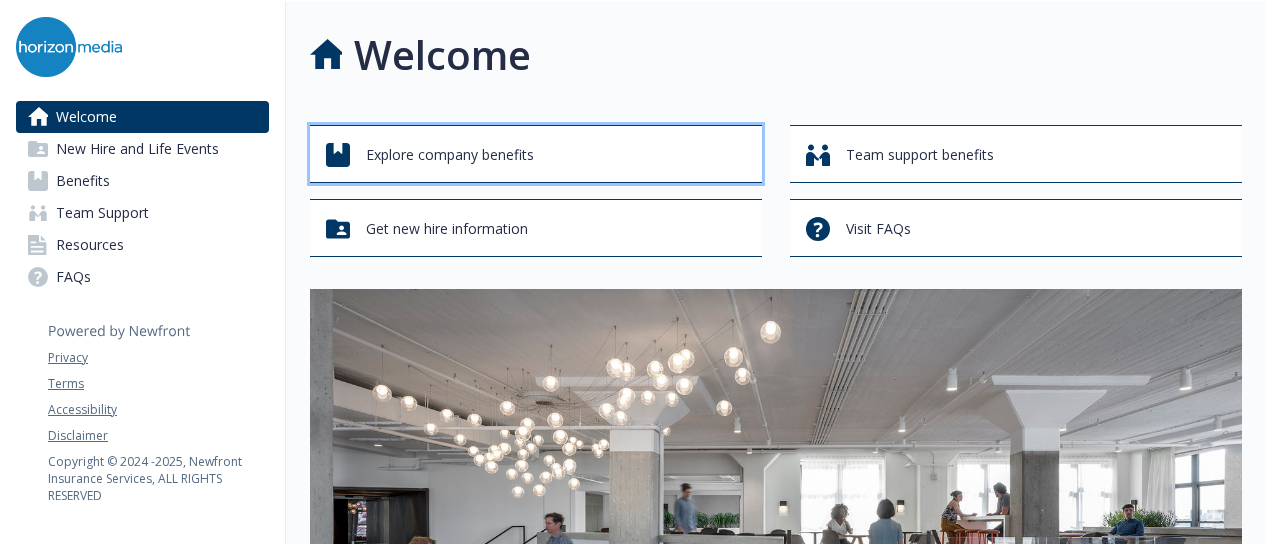 click on "Explore company benefits" at bounding box center (450, 155) 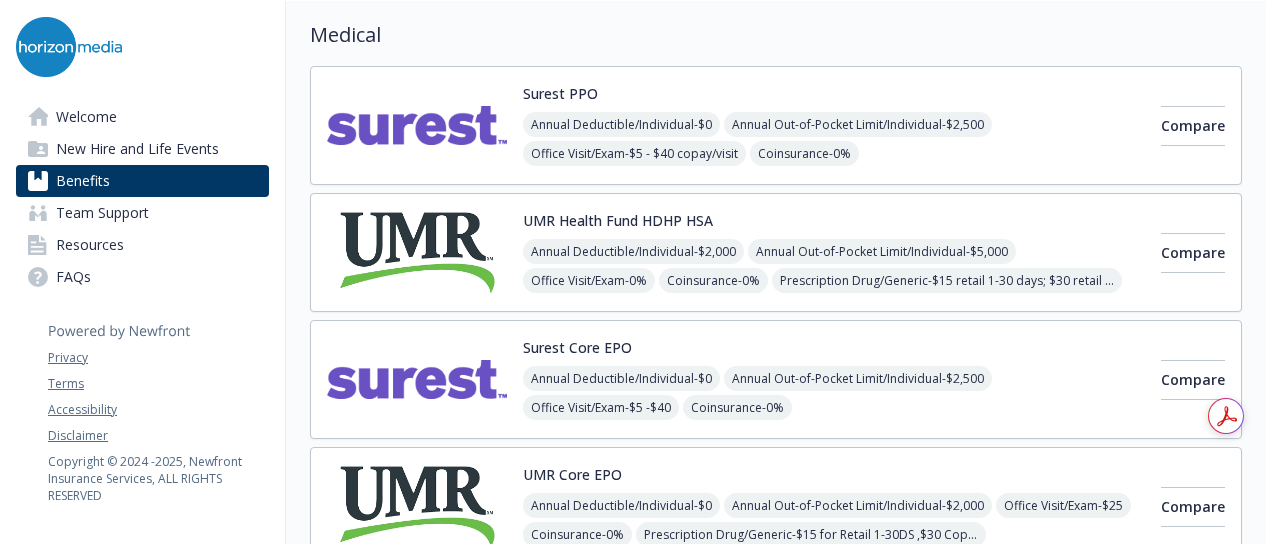 scroll, scrollTop: 166, scrollLeft: 0, axis: vertical 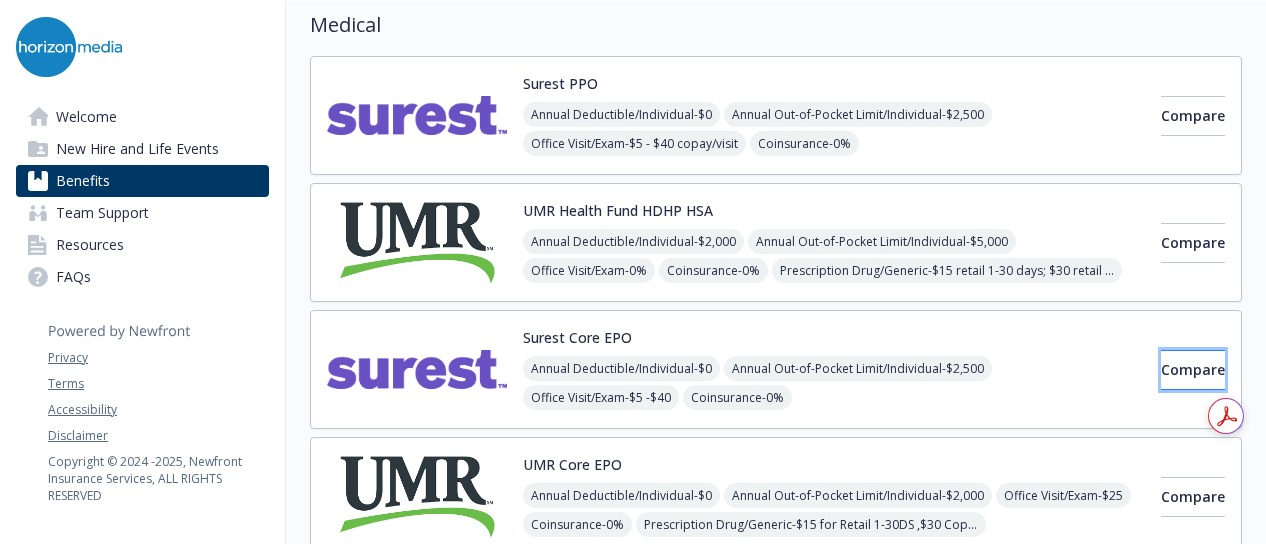 click on "Compare" at bounding box center (1193, 369) 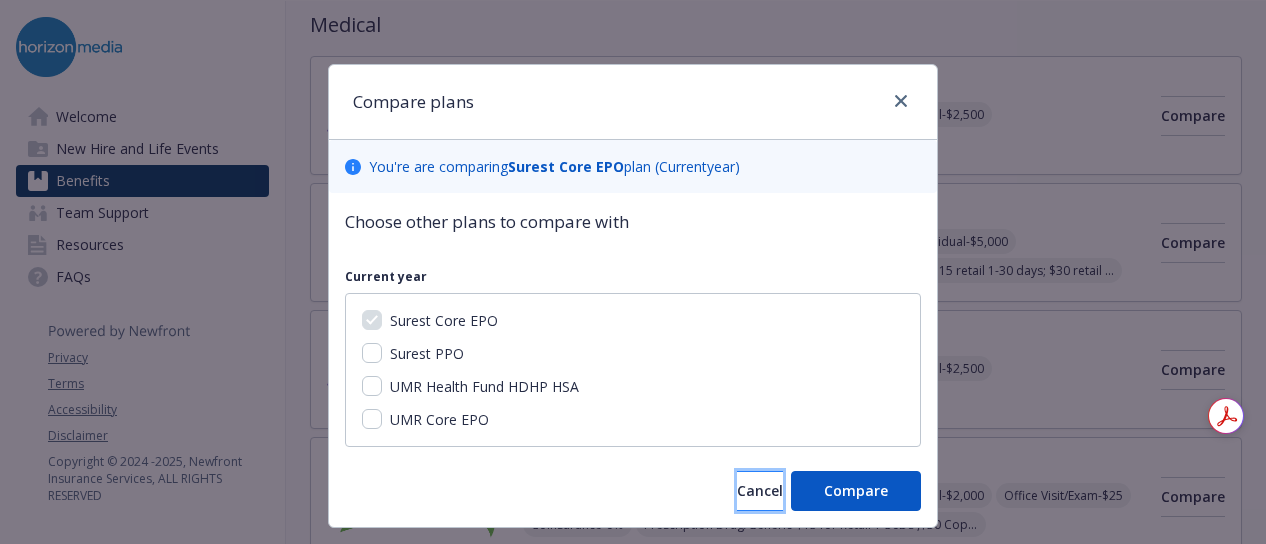 click on "Cancel" at bounding box center [760, 490] 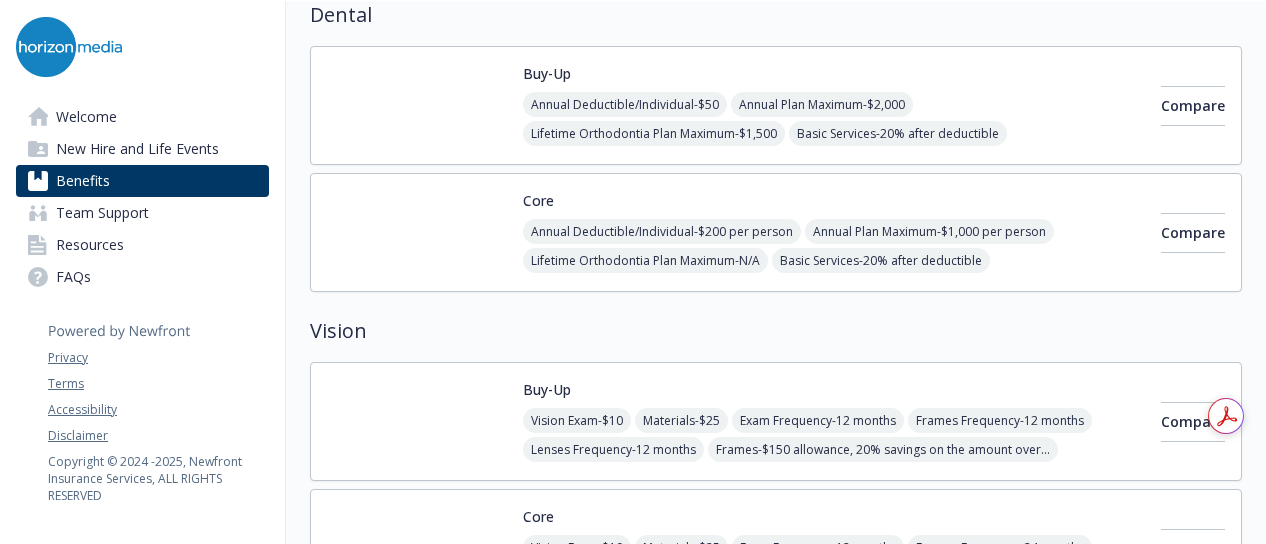 scroll, scrollTop: 745, scrollLeft: 0, axis: vertical 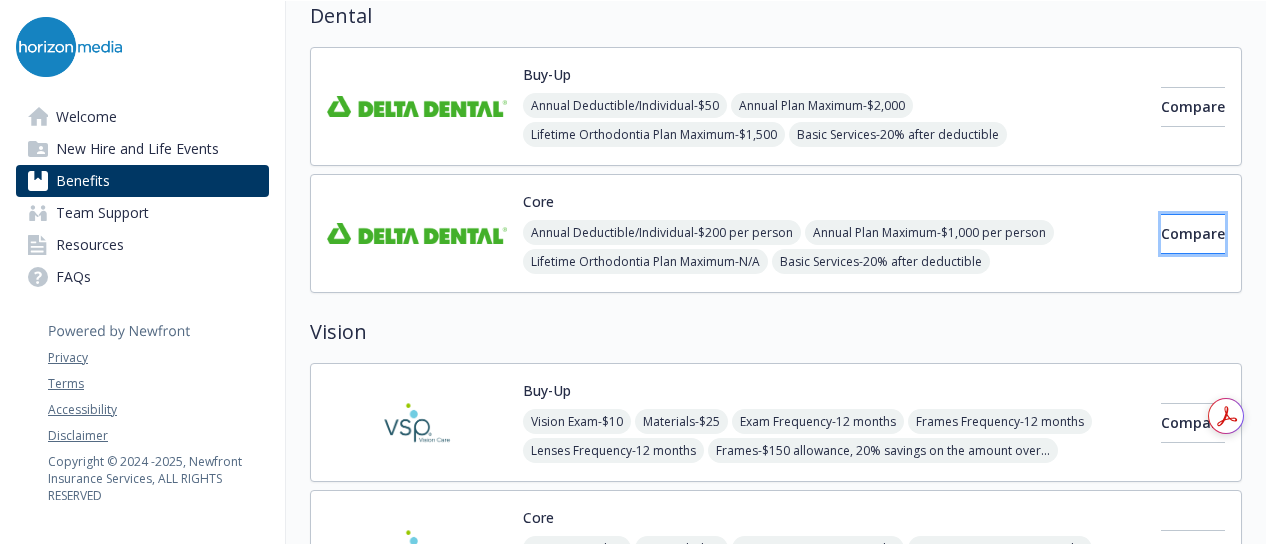 click on "Compare" at bounding box center [1193, 233] 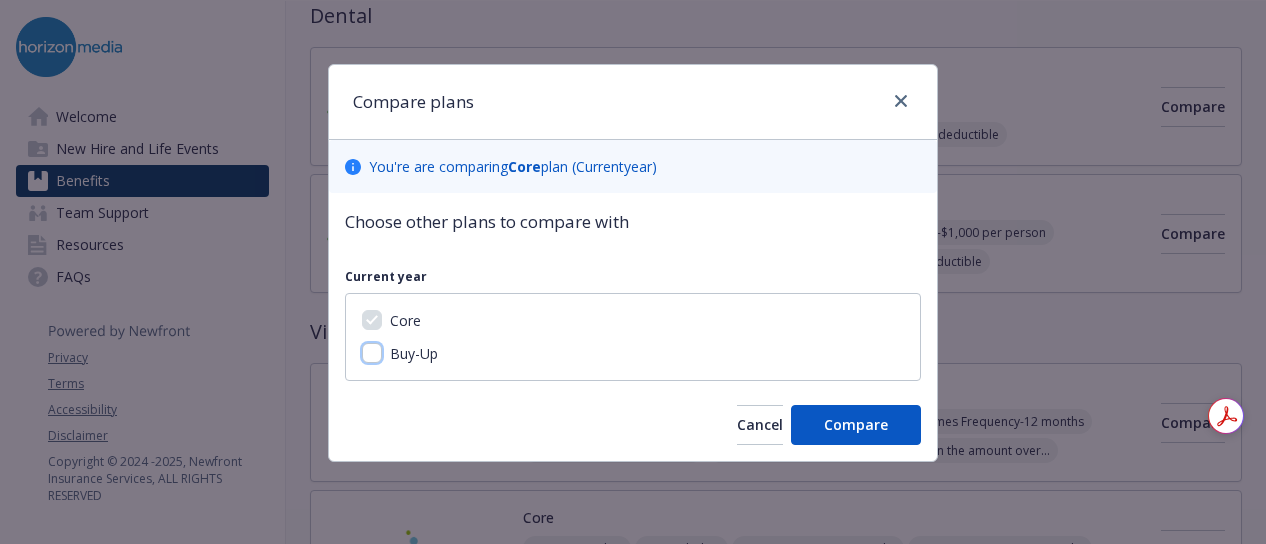 click on "Buy-Up" at bounding box center [372, 353] 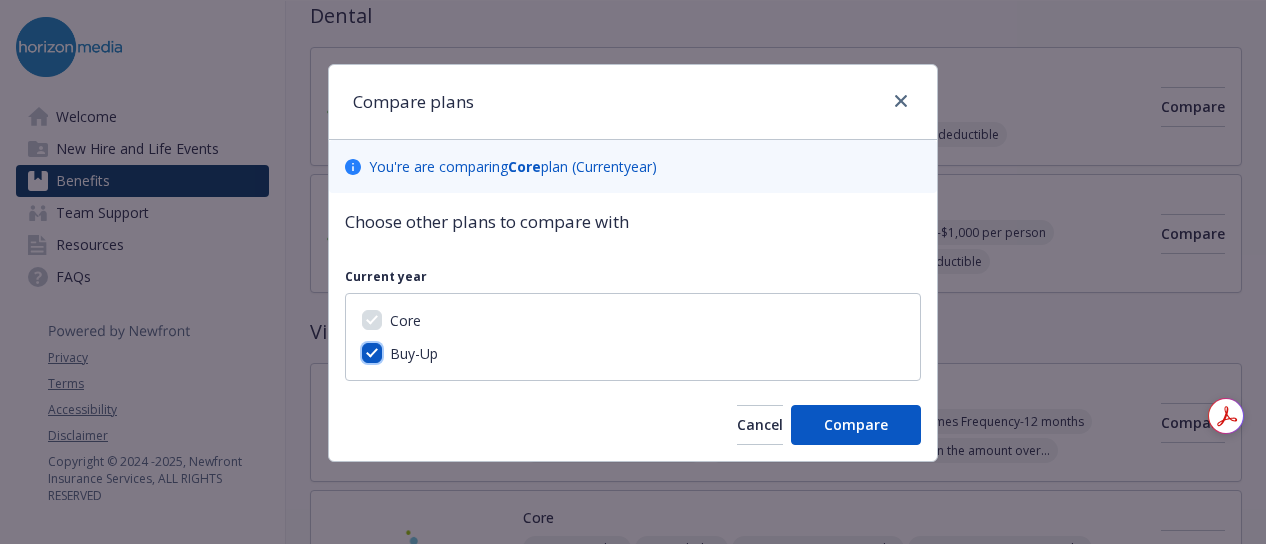 checkbox on "true" 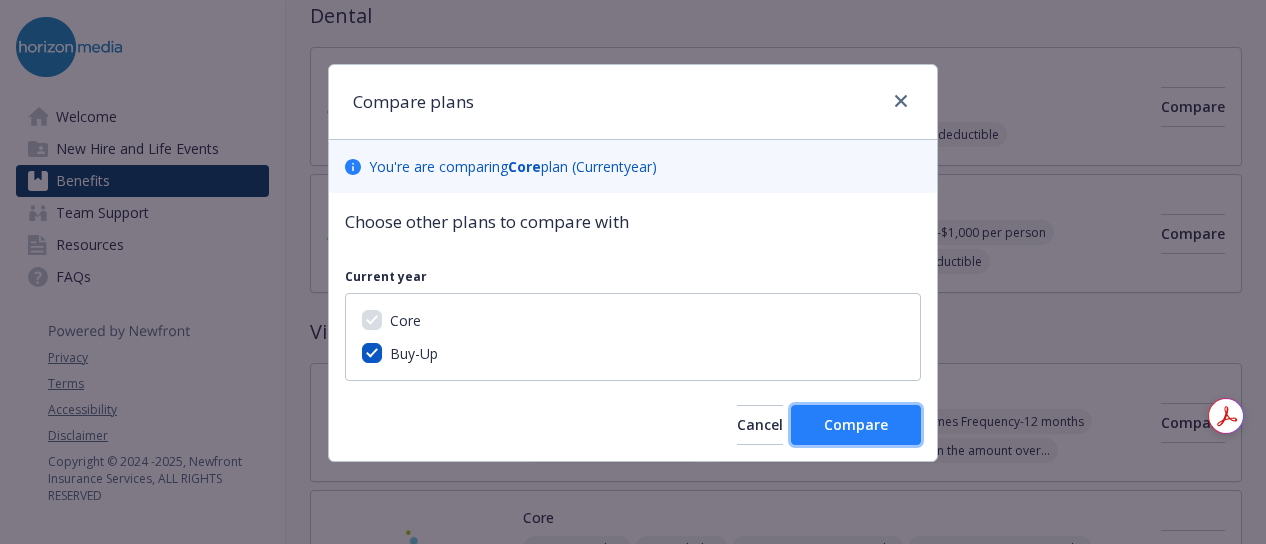 click on "Compare" at bounding box center [856, 425] 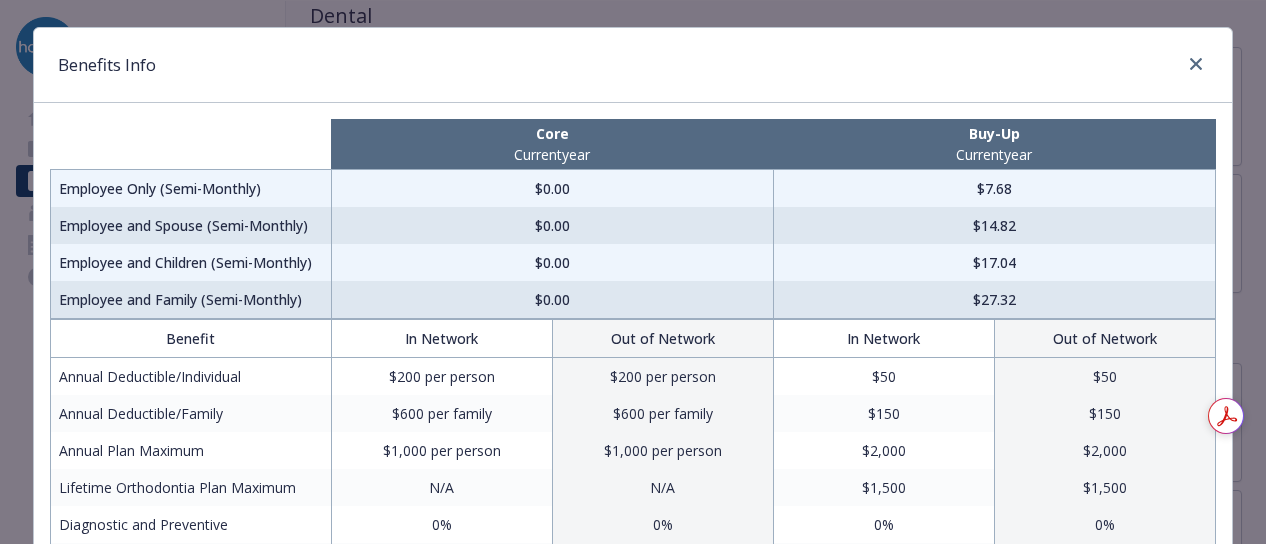 scroll, scrollTop: 33, scrollLeft: 0, axis: vertical 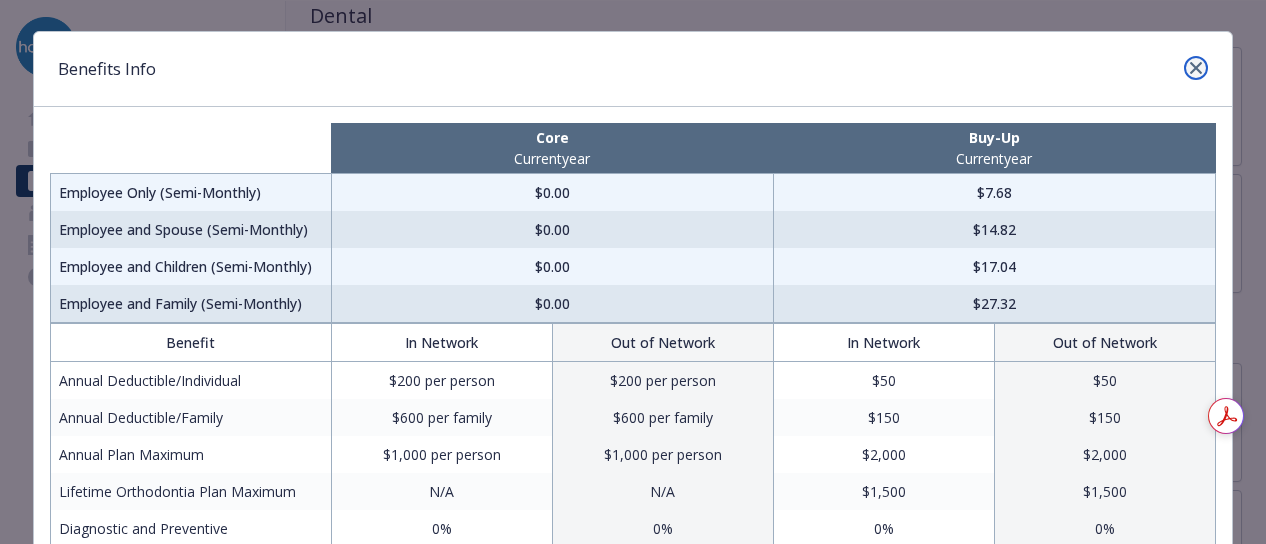 click 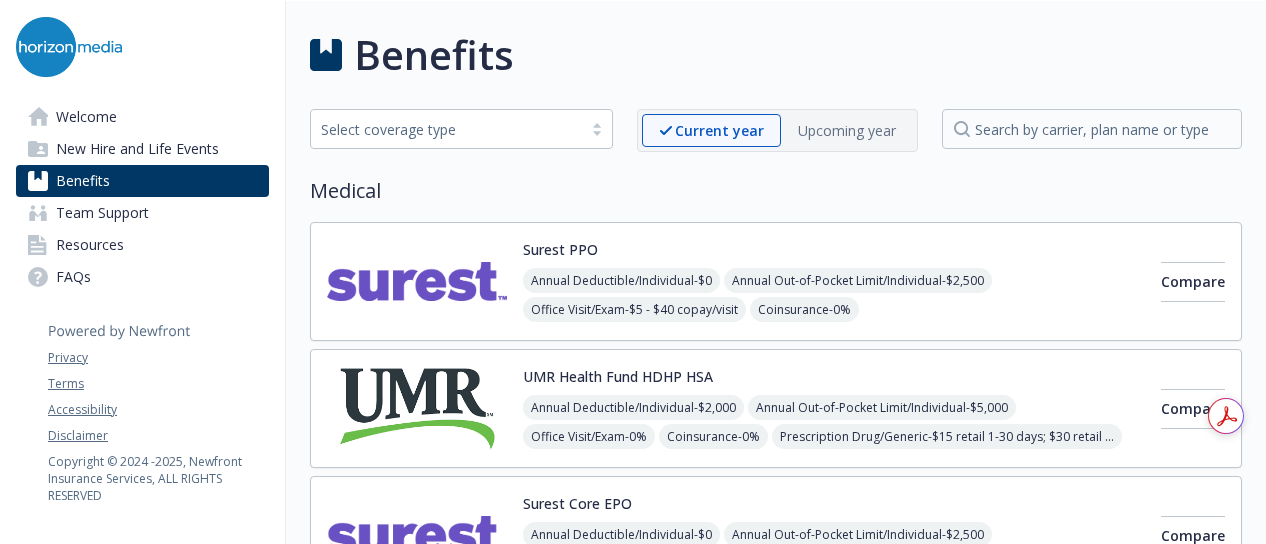 scroll, scrollTop: 112, scrollLeft: 0, axis: vertical 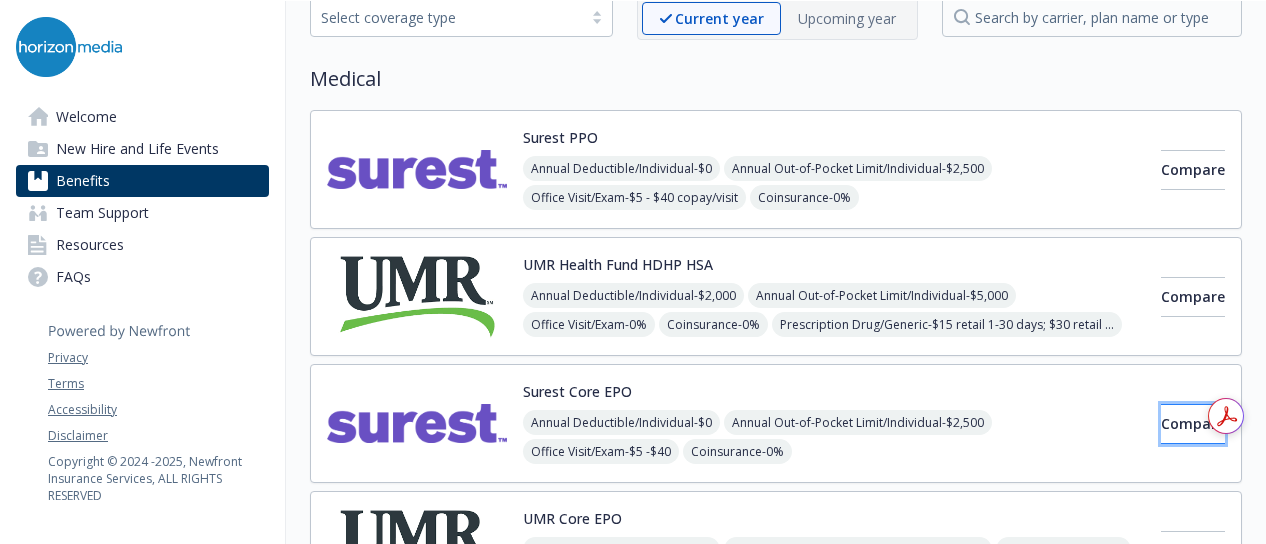 click on "Compare" at bounding box center (1193, 423) 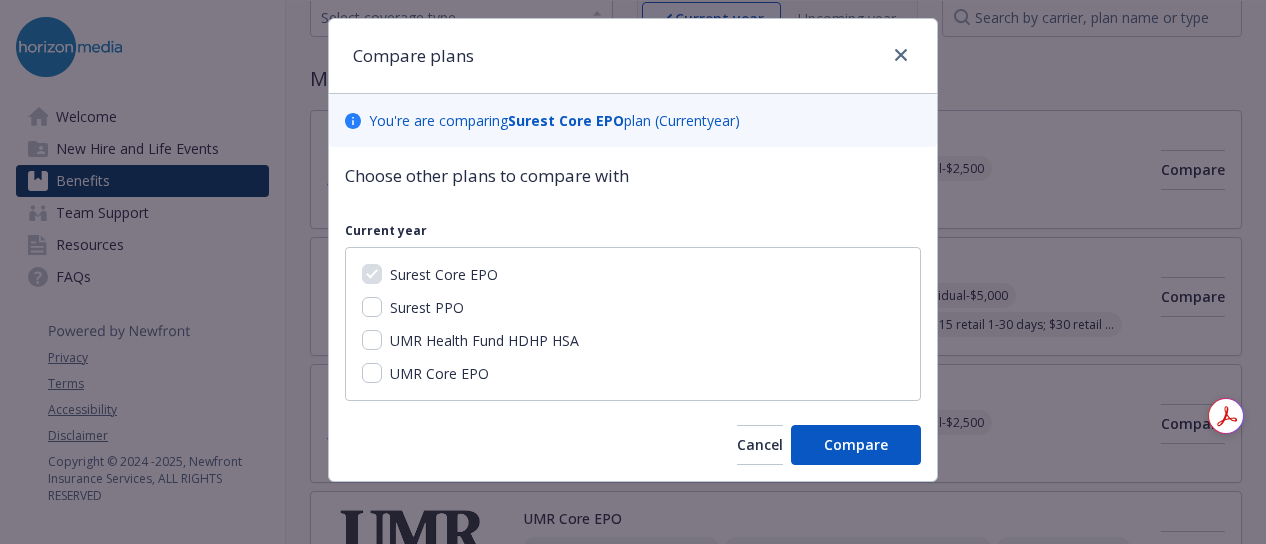 scroll, scrollTop: 34, scrollLeft: 0, axis: vertical 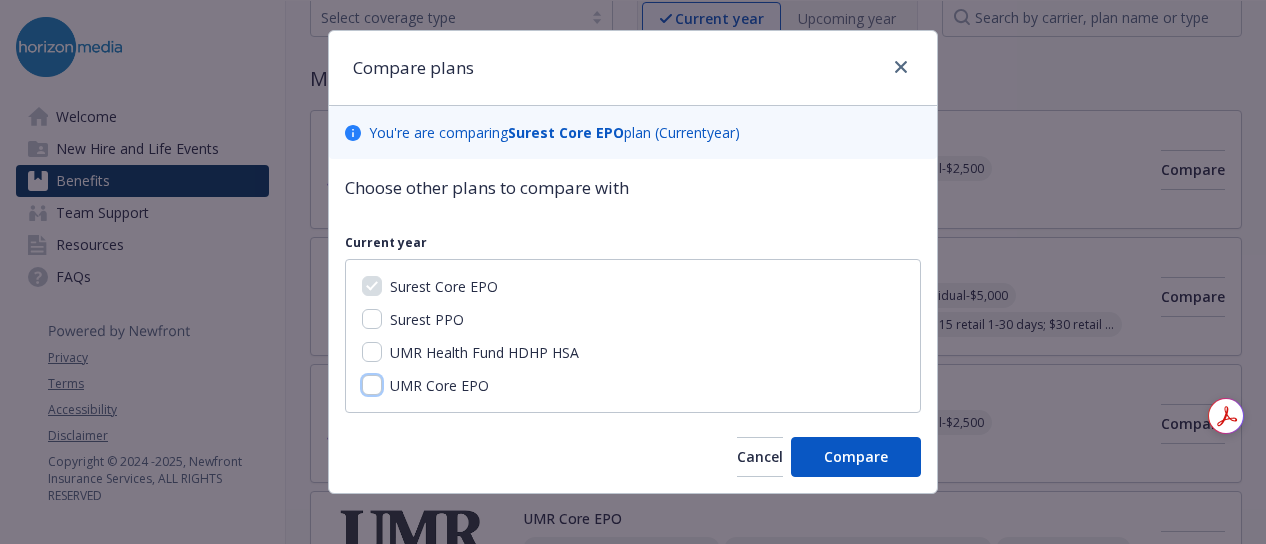 click on "UMR Core EPO" at bounding box center (372, 385) 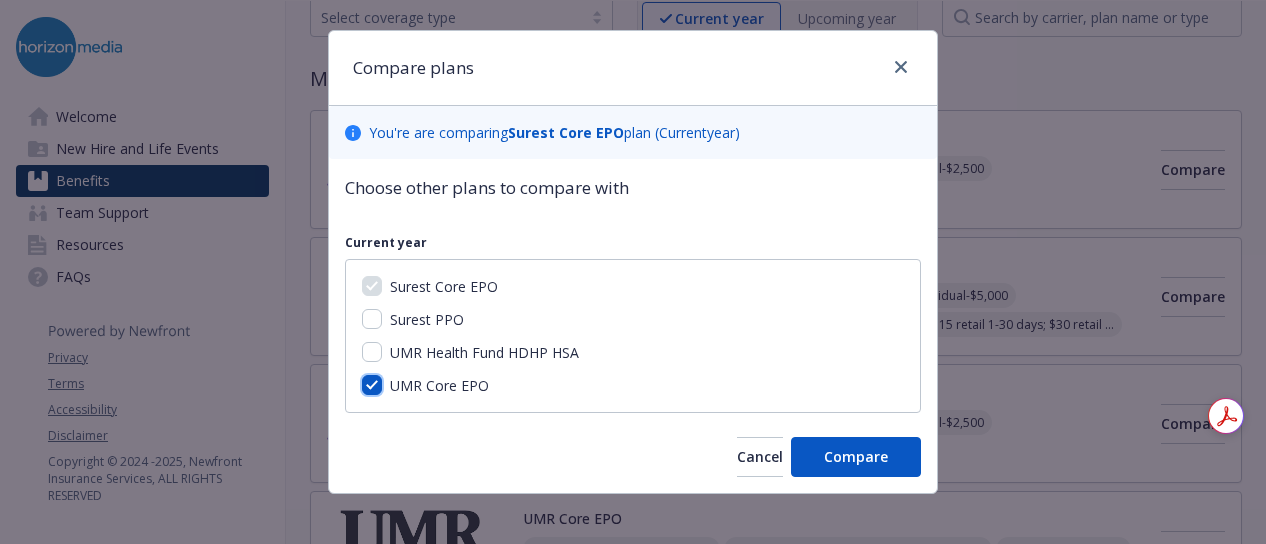 checkbox on "true" 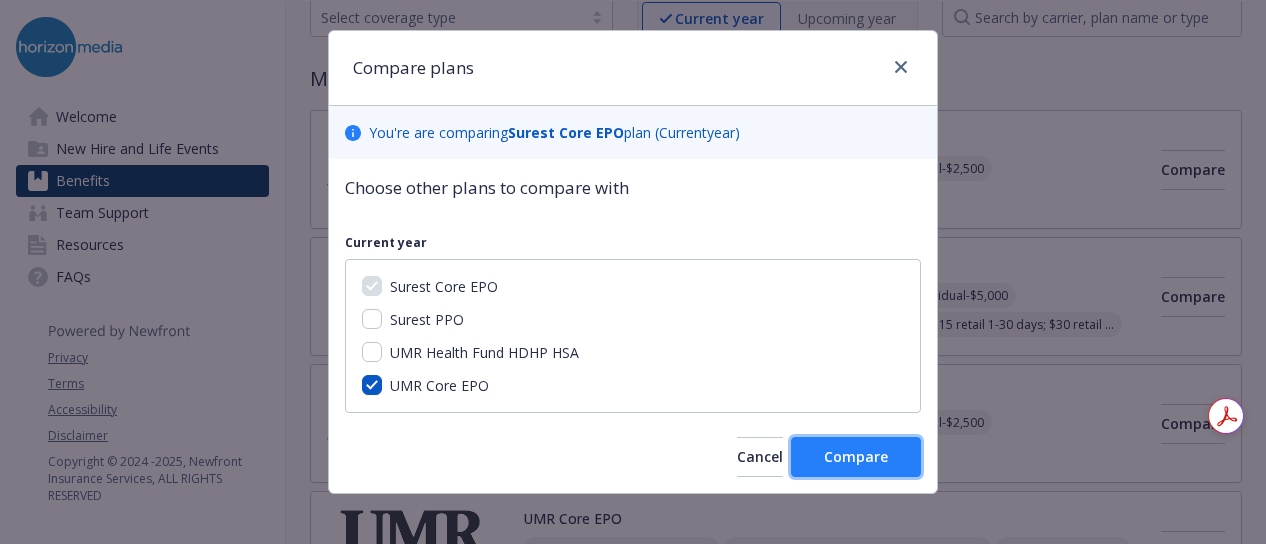click on "Compare" at bounding box center [856, 457] 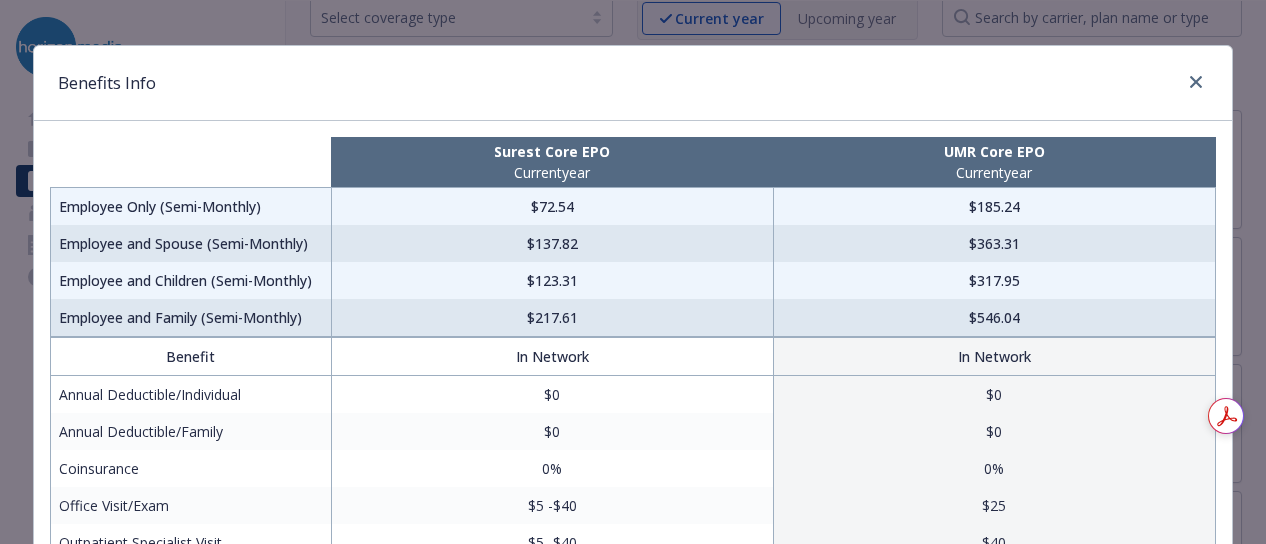 scroll, scrollTop: 0, scrollLeft: 0, axis: both 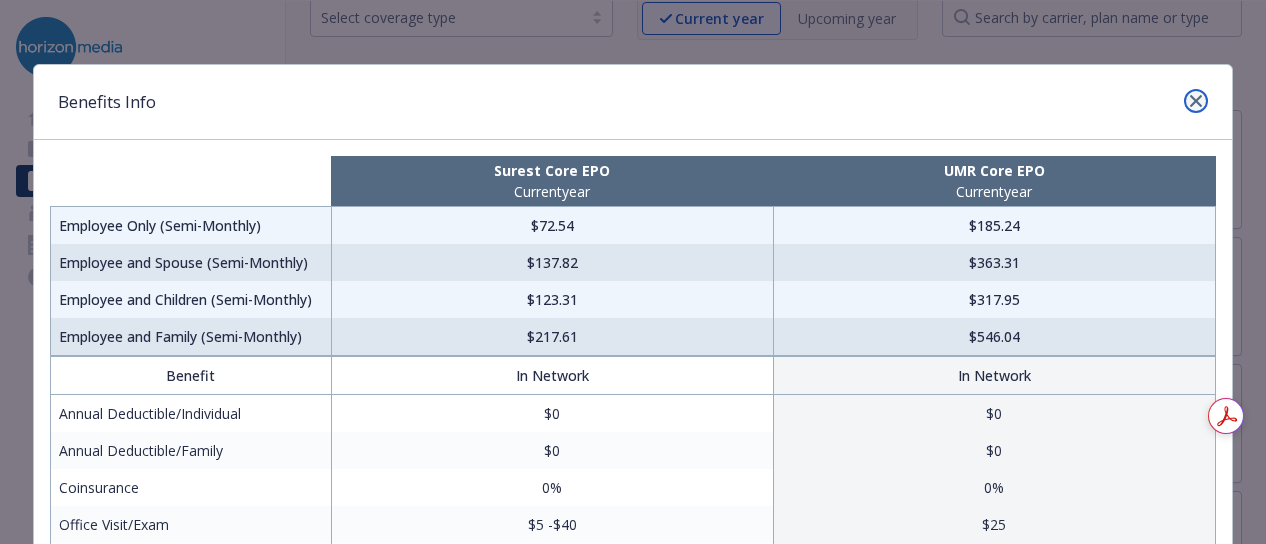 click 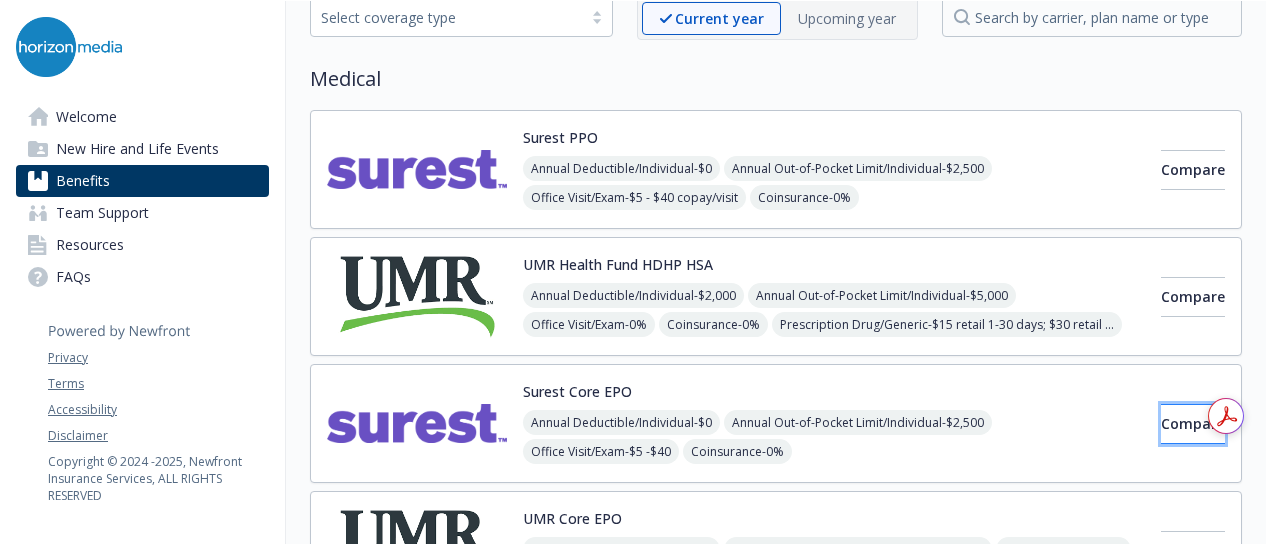 click on "Compare" at bounding box center (1193, 424) 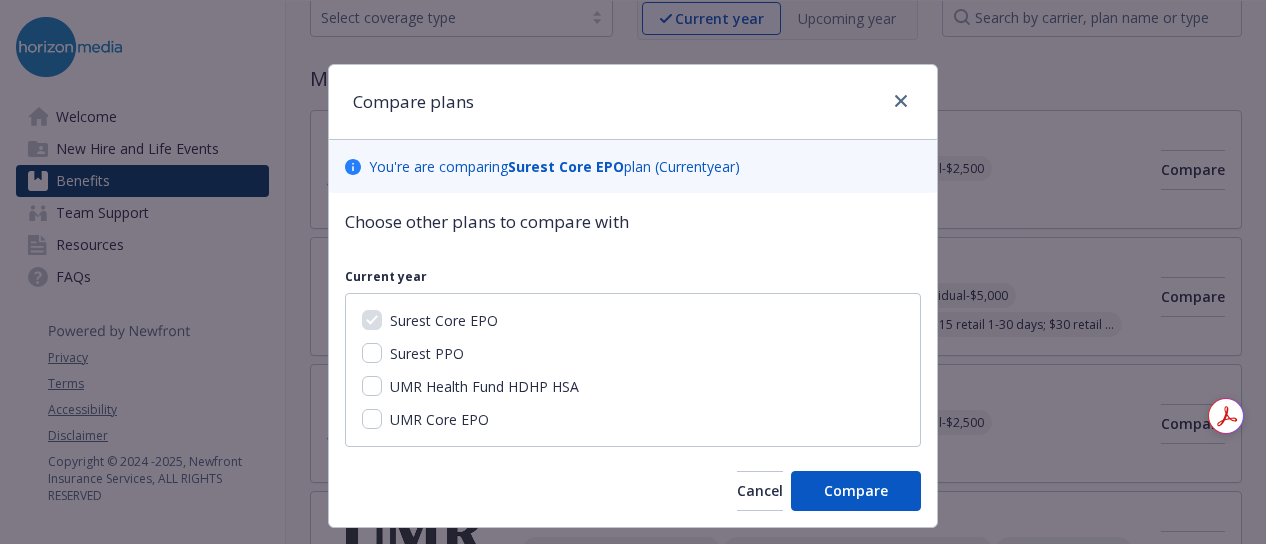 click on "Surest PPO" at bounding box center (427, 353) 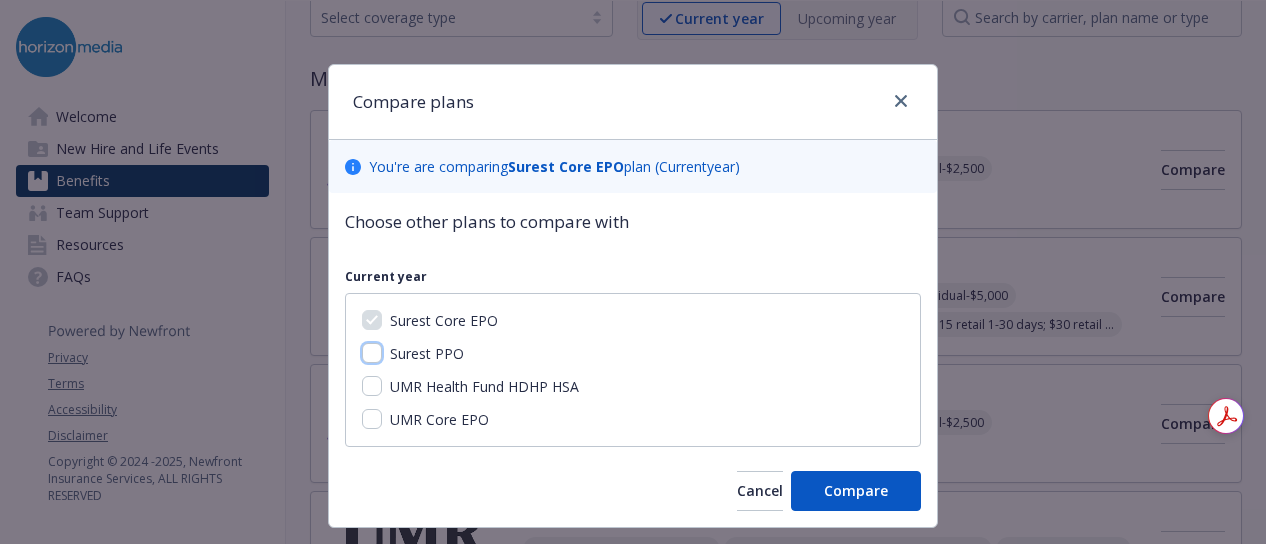 click on "Surest PPO" at bounding box center (372, 353) 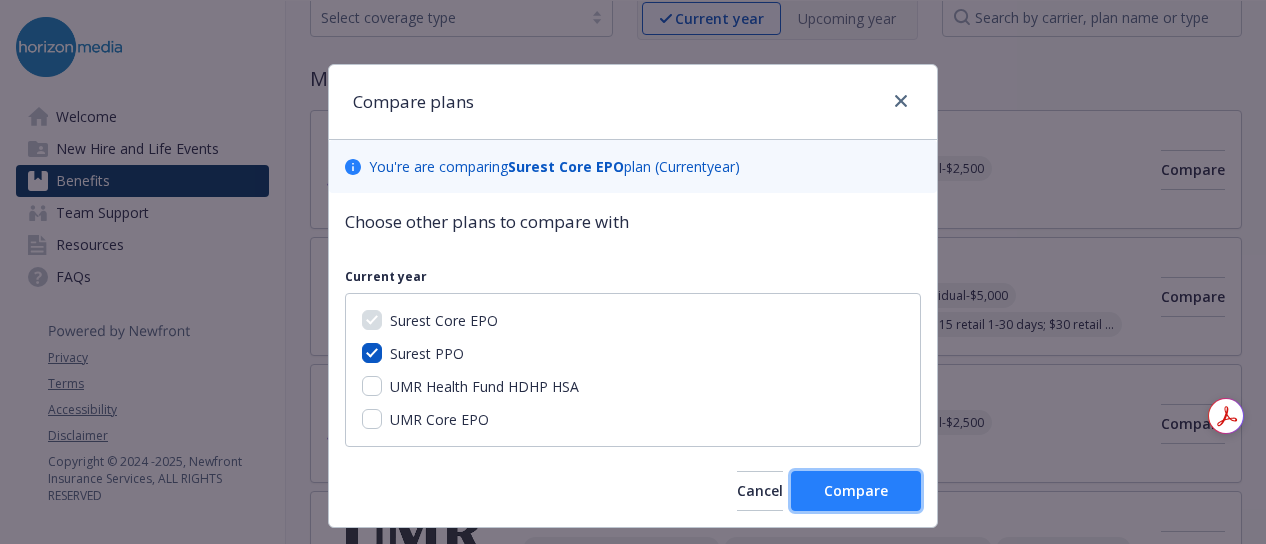 click on "Compare" at bounding box center [856, 490] 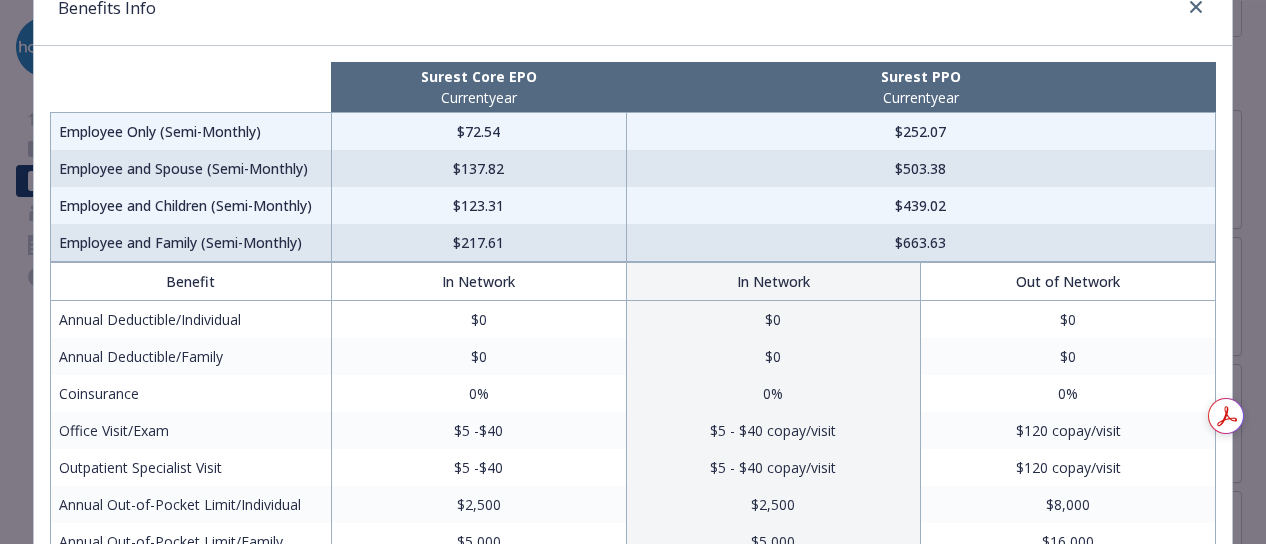 scroll, scrollTop: 93, scrollLeft: 0, axis: vertical 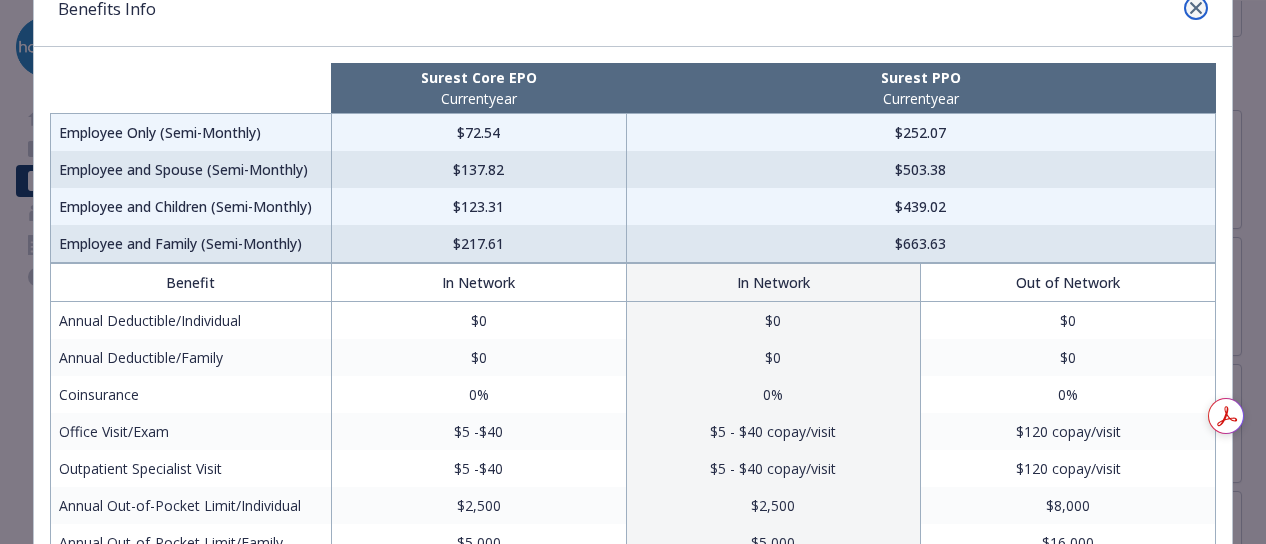 click 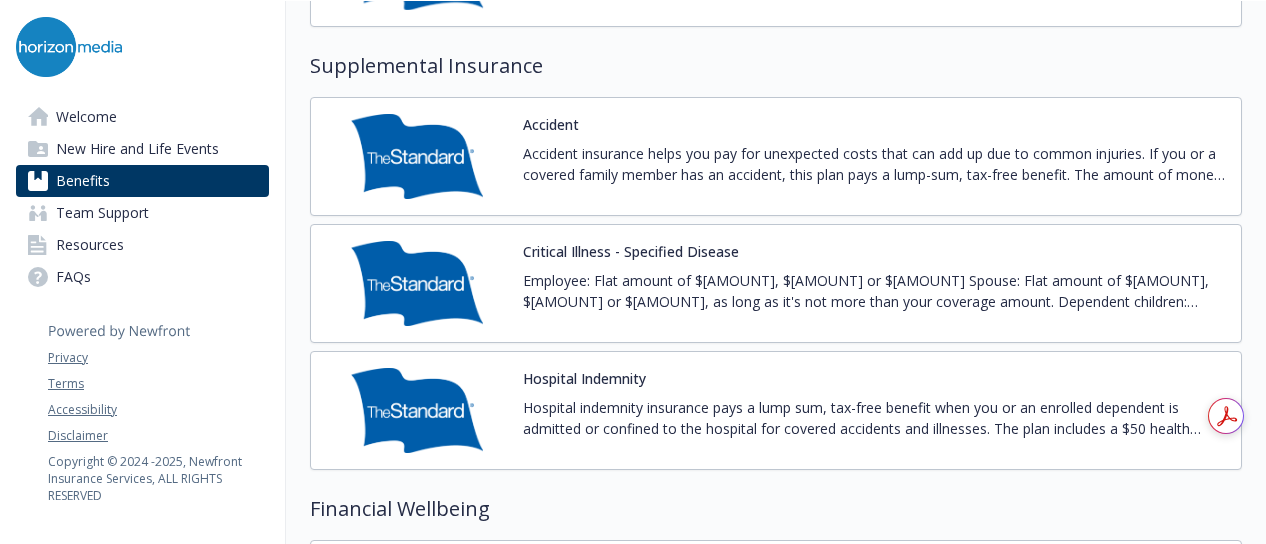 scroll, scrollTop: 2336, scrollLeft: 2, axis: both 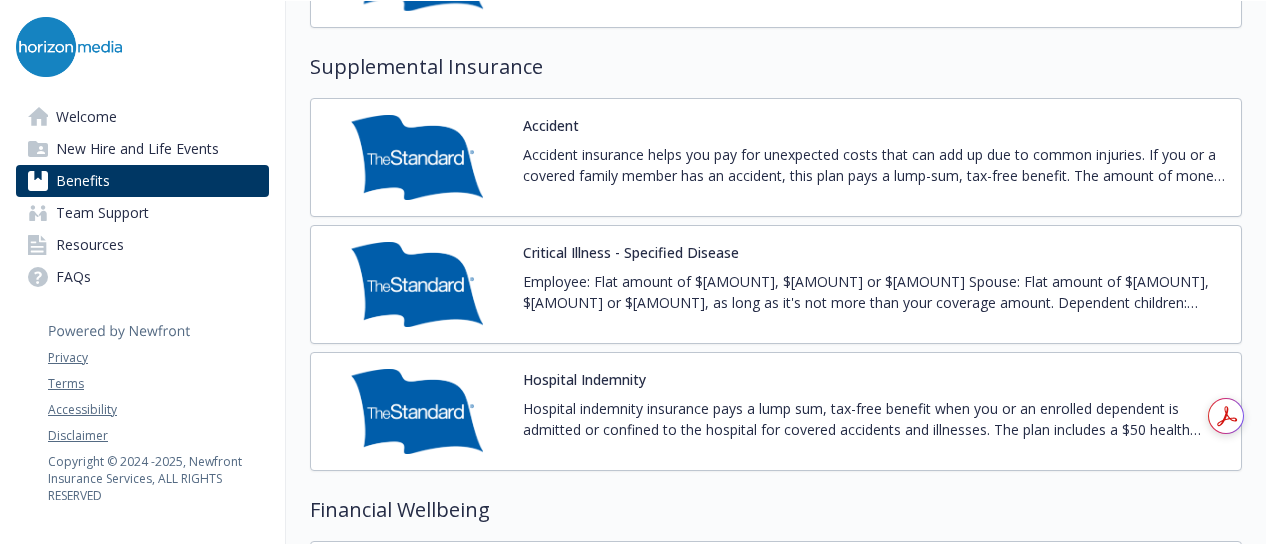 click on "Accident insurance helps you pay for unexpected costs that can add up due to common injuries. If you or a covered family member has an accident, this plan pays a lump-sum, tax-free benefit. The amount of money depends on the type and severity of your injury and can be used any way you choose." at bounding box center [874, 172] 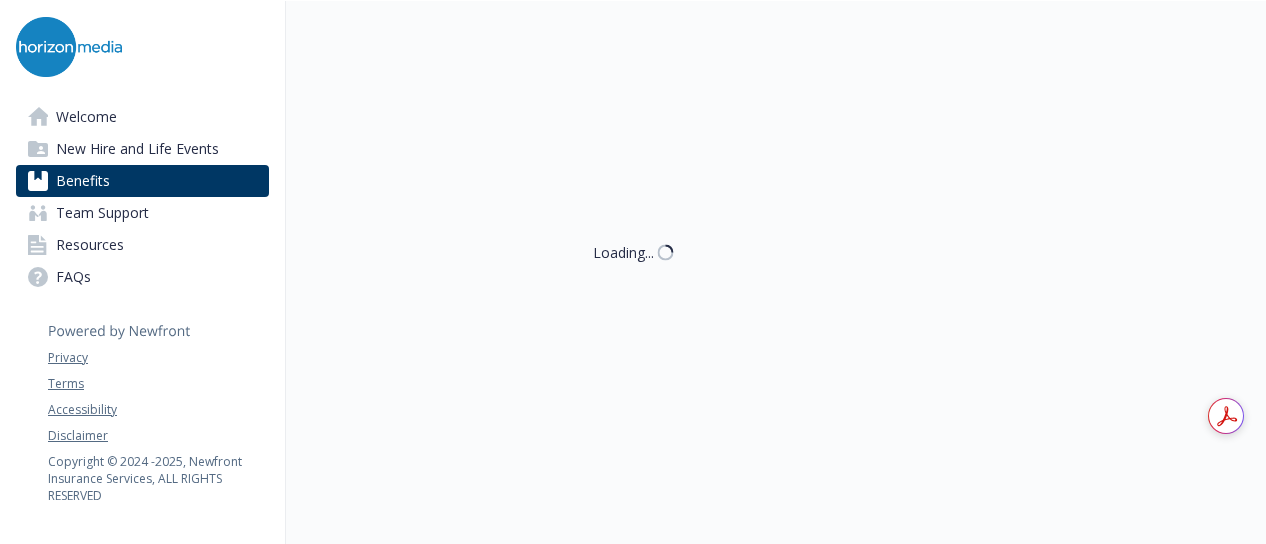 scroll, scrollTop: 2336, scrollLeft: 2, axis: both 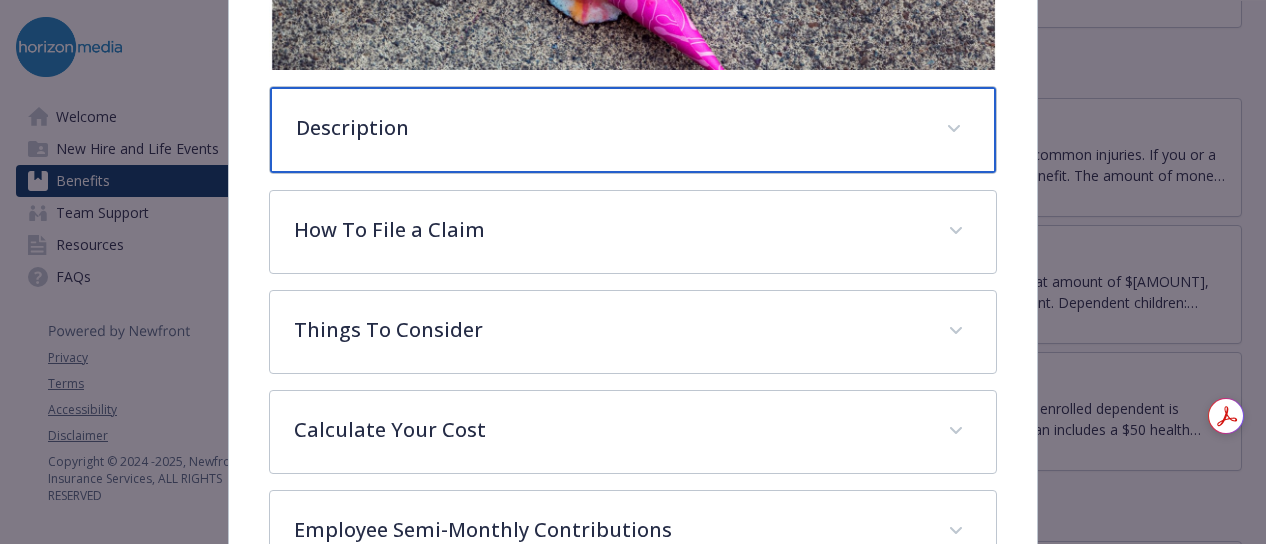 click on "Description" at bounding box center (609, 128) 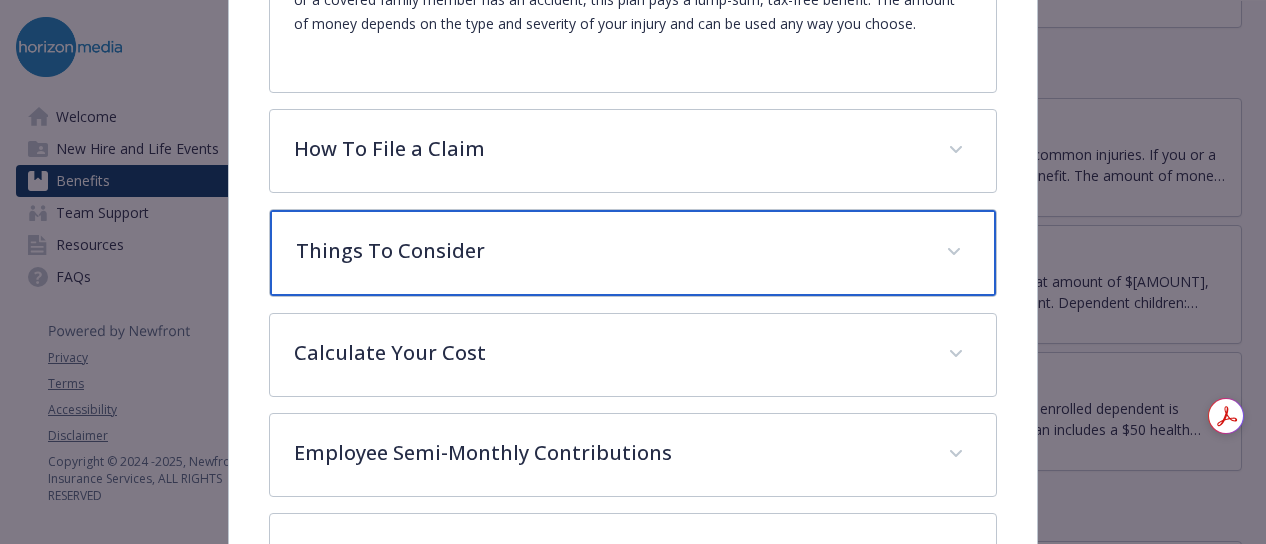click on "Things To Consider" at bounding box center (609, 251) 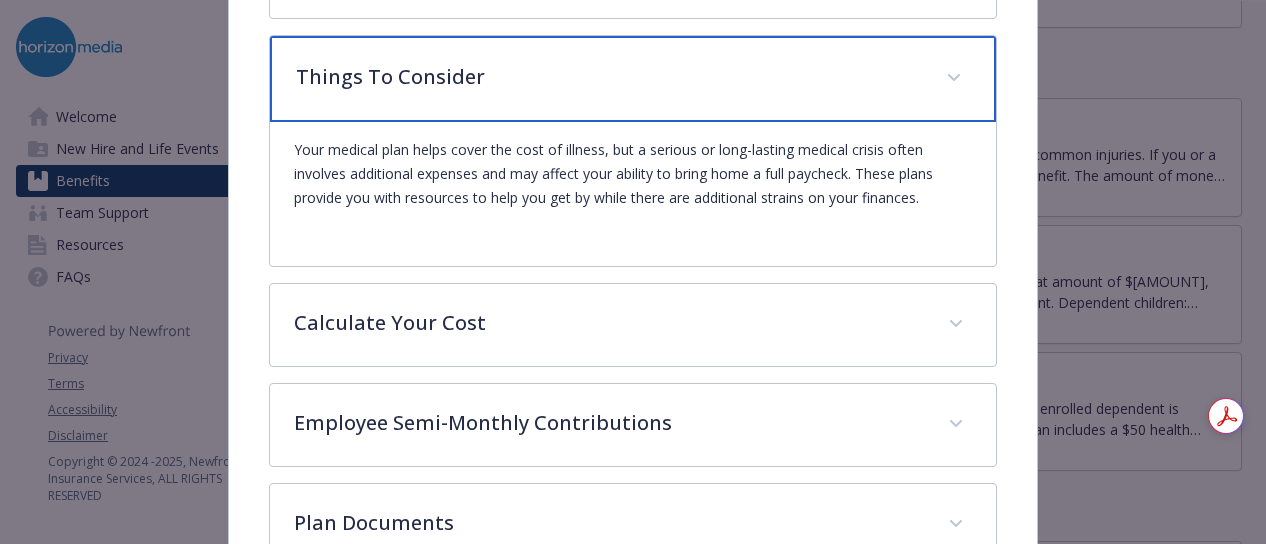 scroll, scrollTop: 1059, scrollLeft: 0, axis: vertical 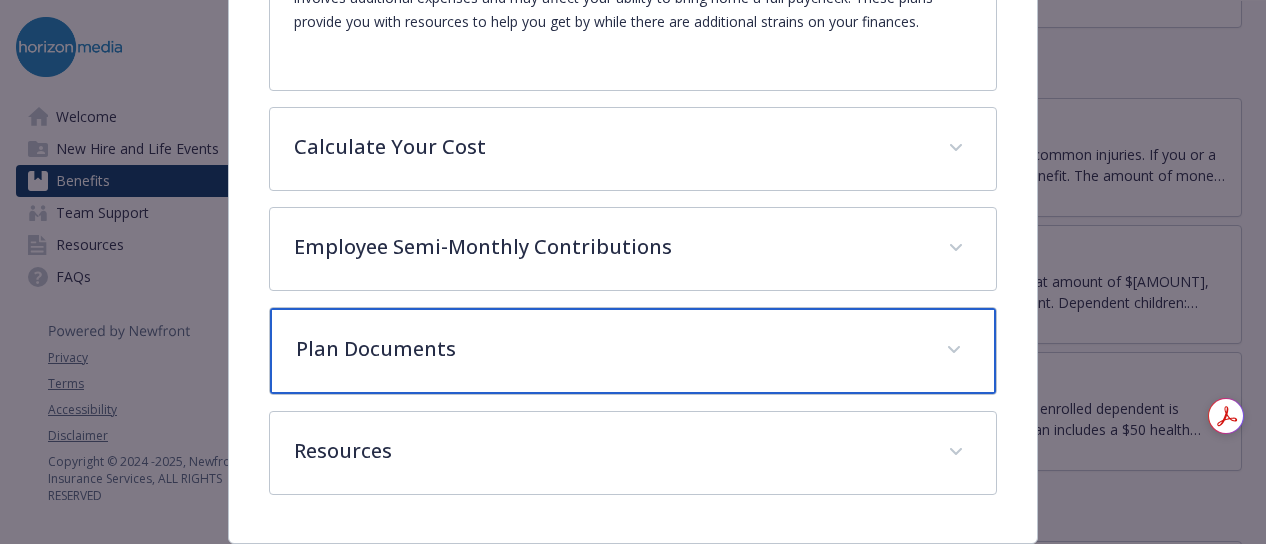 click on "Plan Documents" at bounding box center (633, 351) 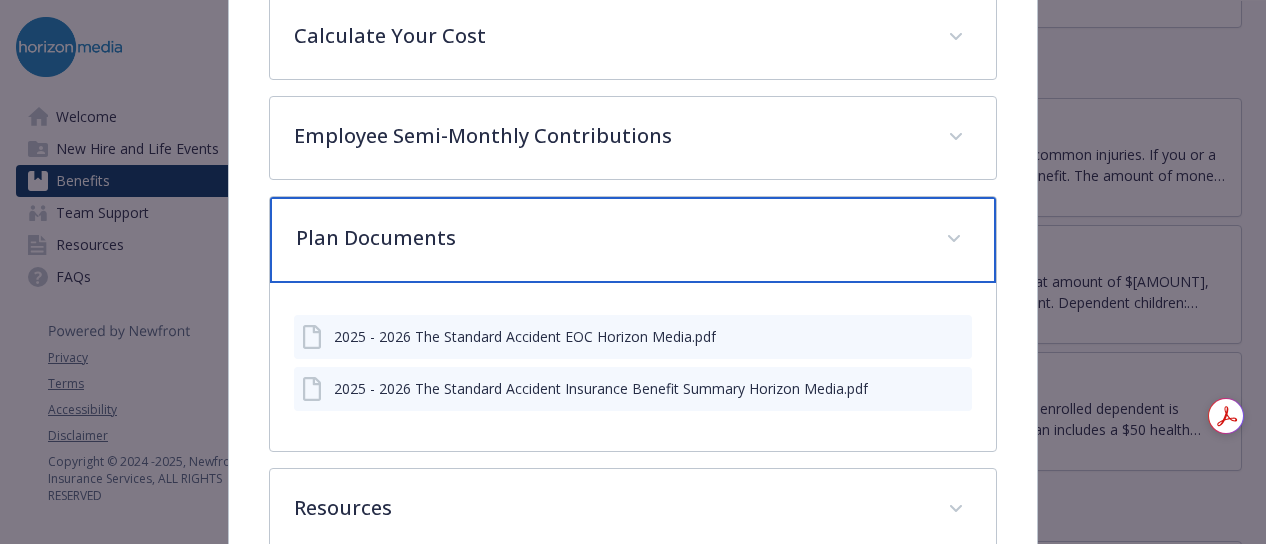 scroll, scrollTop: 1167, scrollLeft: 0, axis: vertical 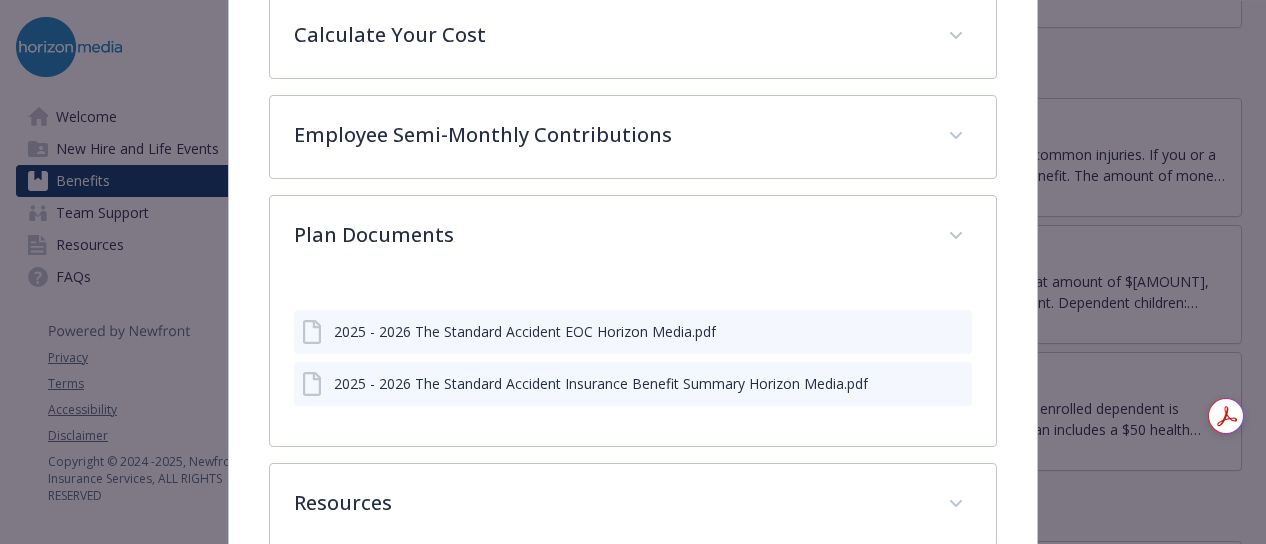 click 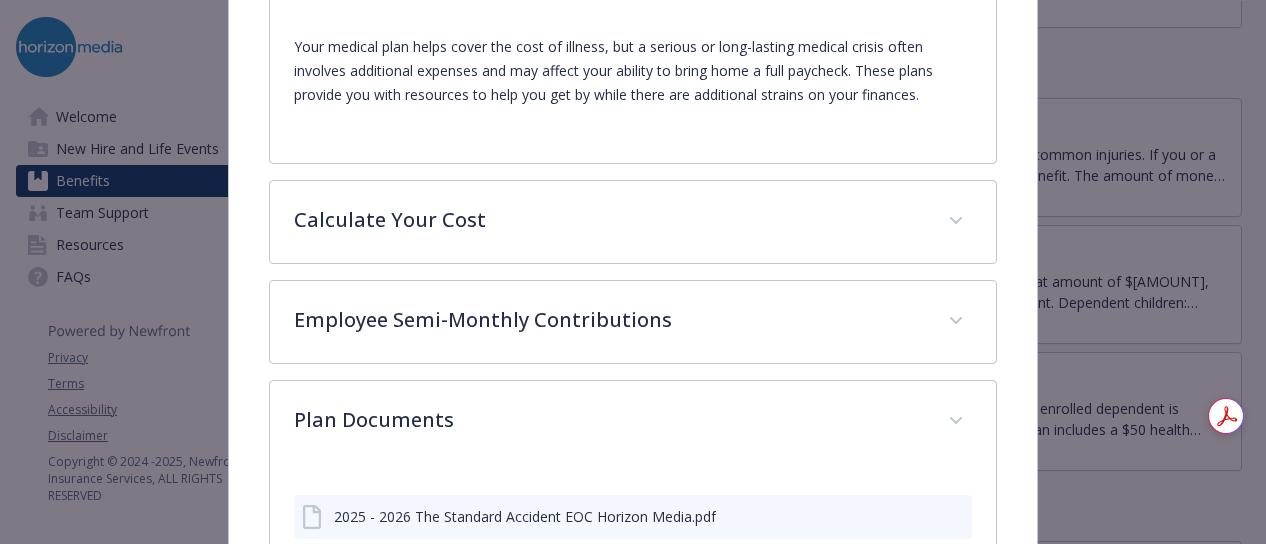 scroll, scrollTop: 981, scrollLeft: 0, axis: vertical 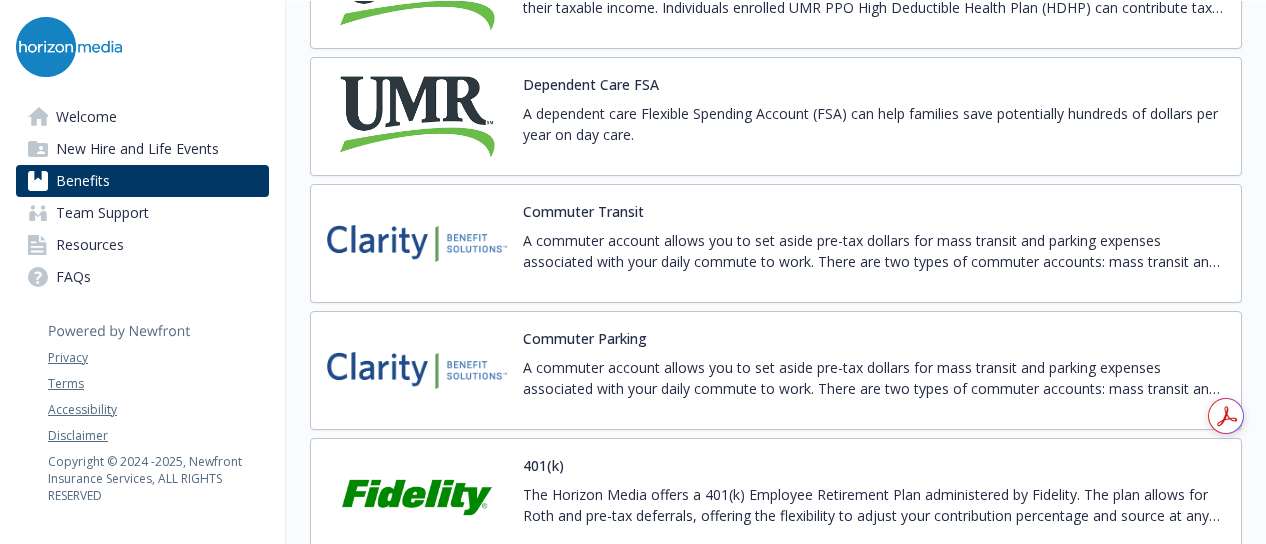 click on "A commuter account allows you to set aside pre-tax dollars for mass transit and parking expenses associated with your daily commute to work.
There are two types of commuter accounts: mass transit and parking. You have the option to enroll in one or both accounts. You choose a monthly election amount for mass transit expenses and parking expenses up to the IRS limit. The money is placed in your account via payroll deduction and then used to pay for eligible commuting expenses." at bounding box center [874, 251] 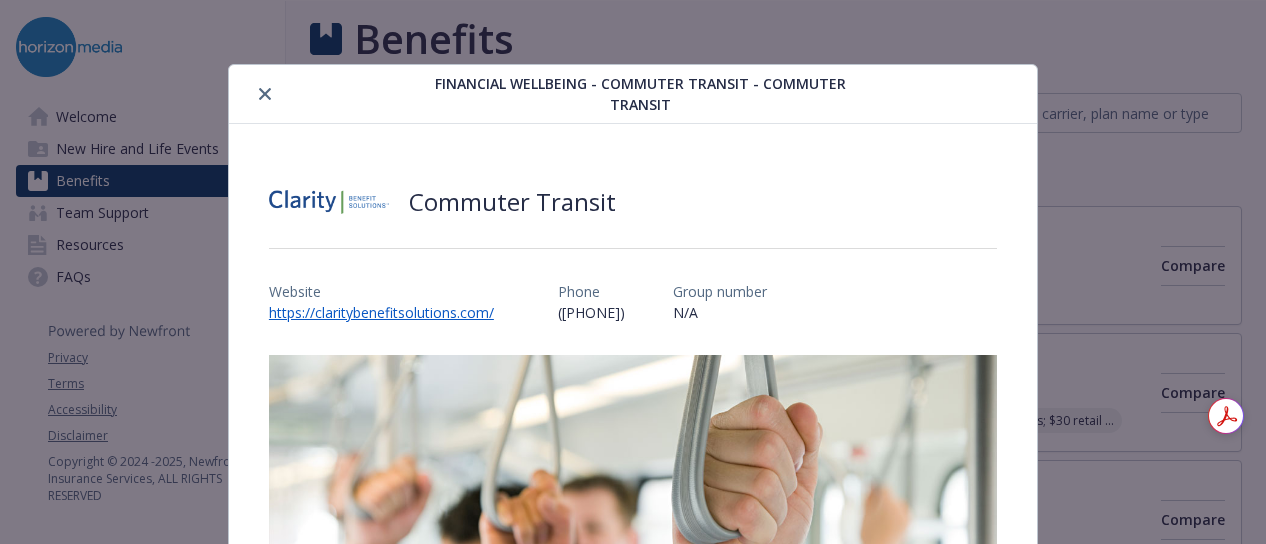 scroll, scrollTop: 3201, scrollLeft: 2, axis: both 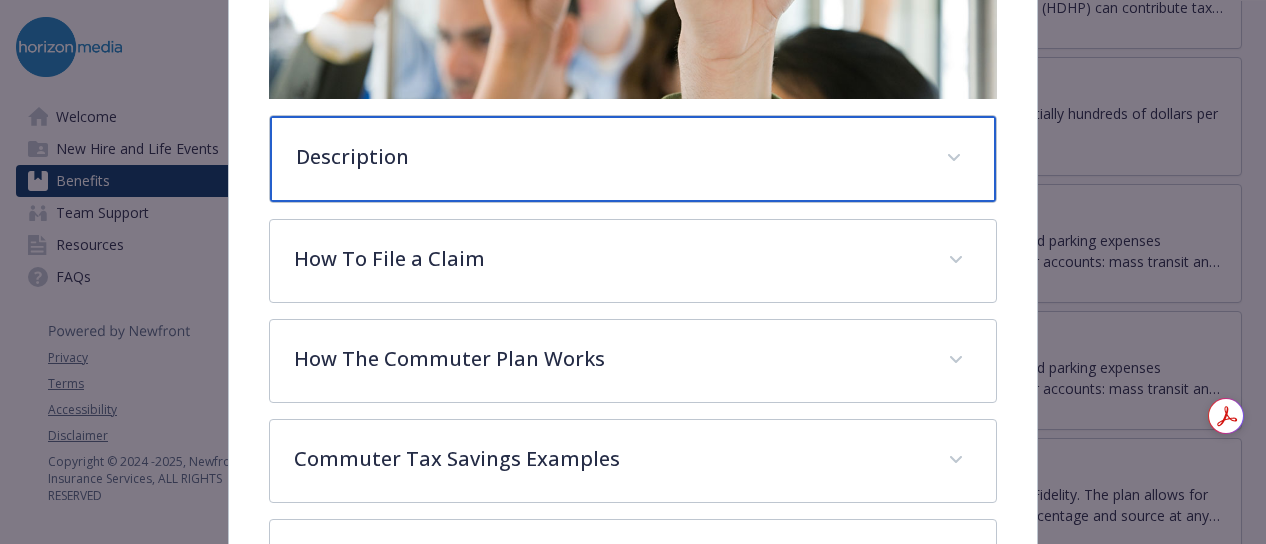 click on "Description" at bounding box center (633, 159) 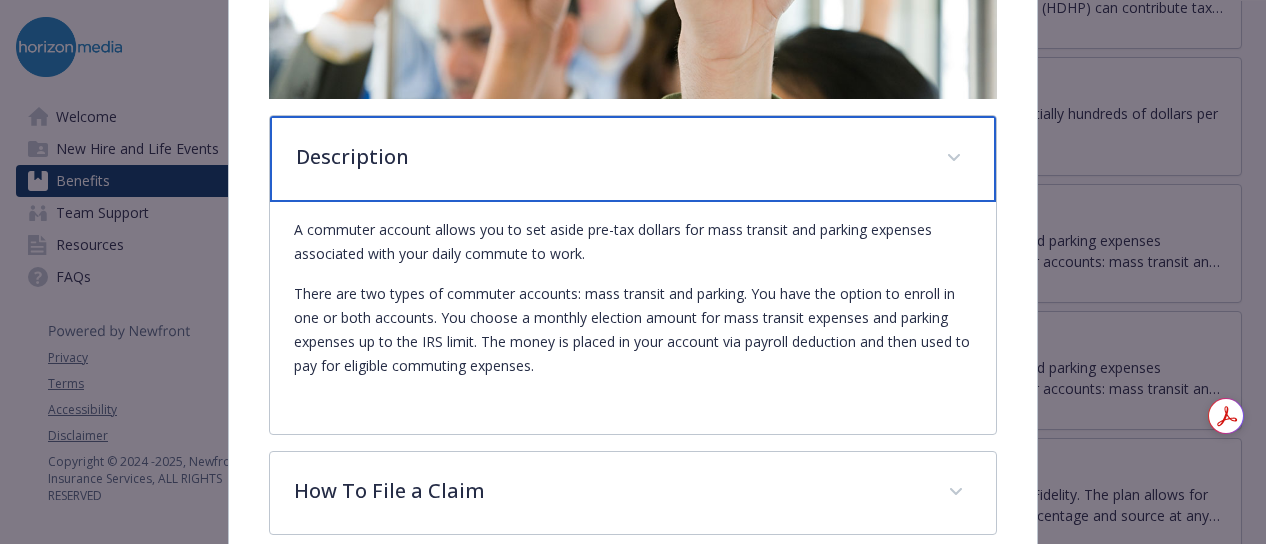 click on "Description" at bounding box center (633, 159) 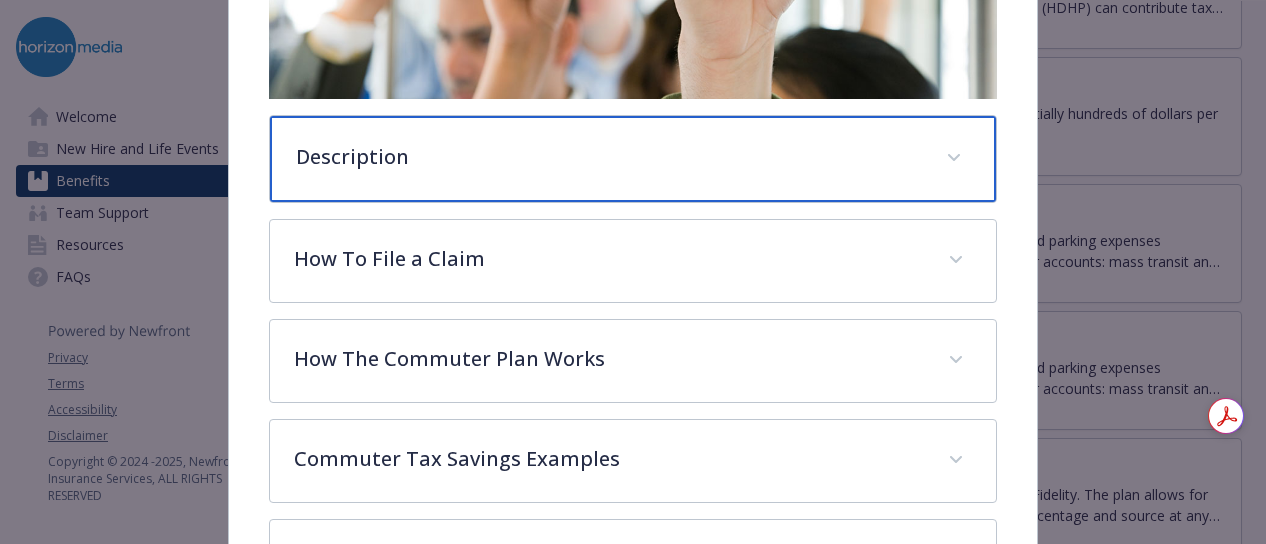 click on "Description" at bounding box center [633, 159] 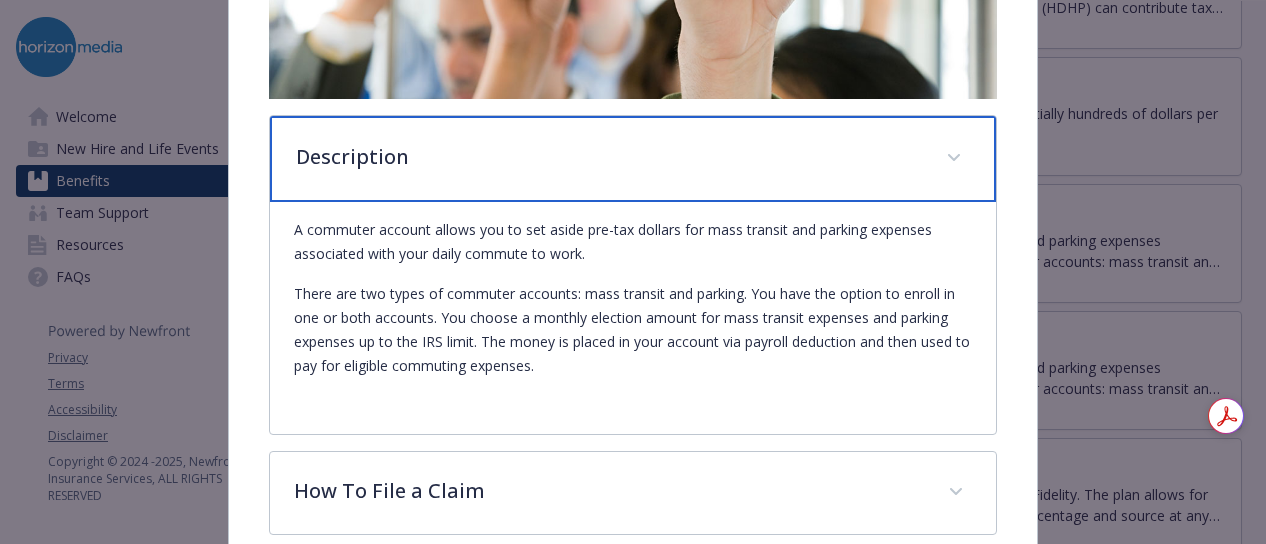 click on "Description" at bounding box center [633, 159] 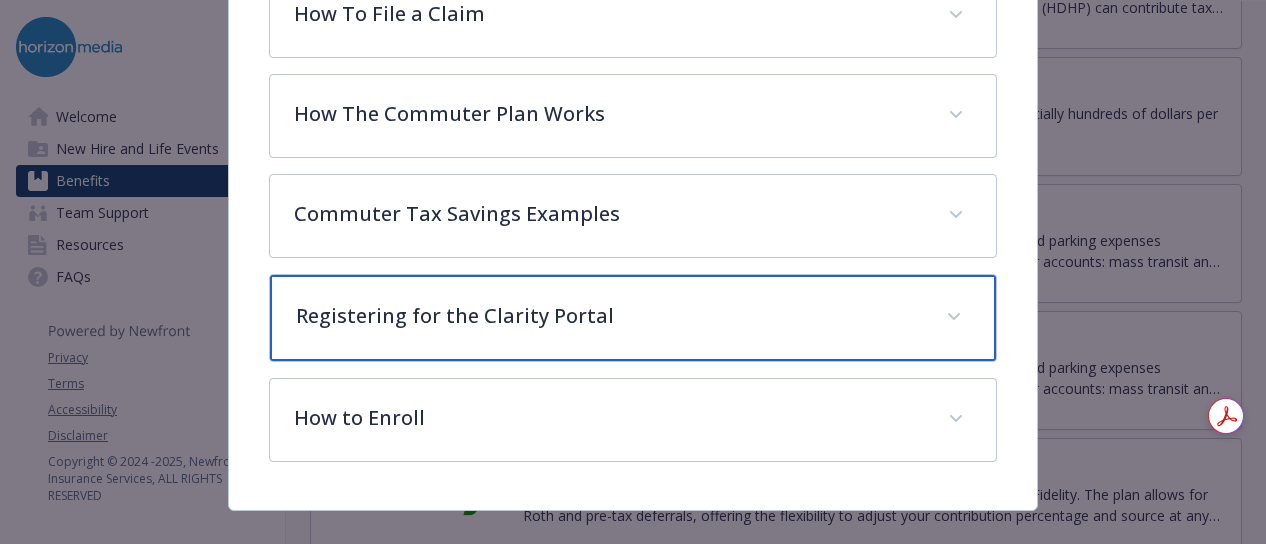click on "Registering for the Clarity Portal" at bounding box center [609, 316] 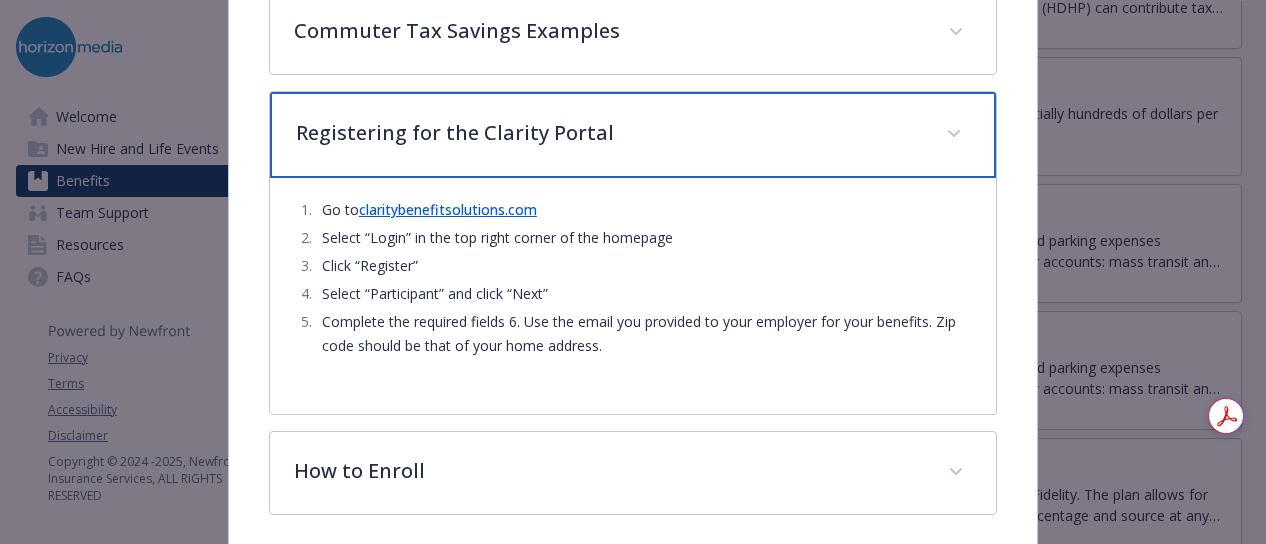 scroll, scrollTop: 1007, scrollLeft: 0, axis: vertical 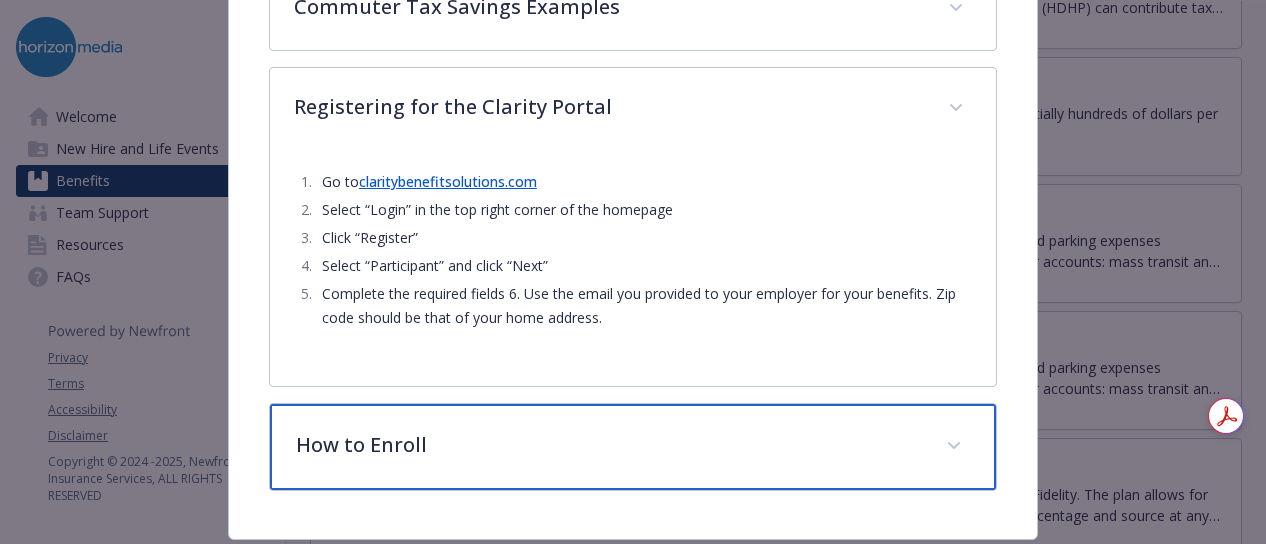 click on "How to Enroll" at bounding box center (609, 445) 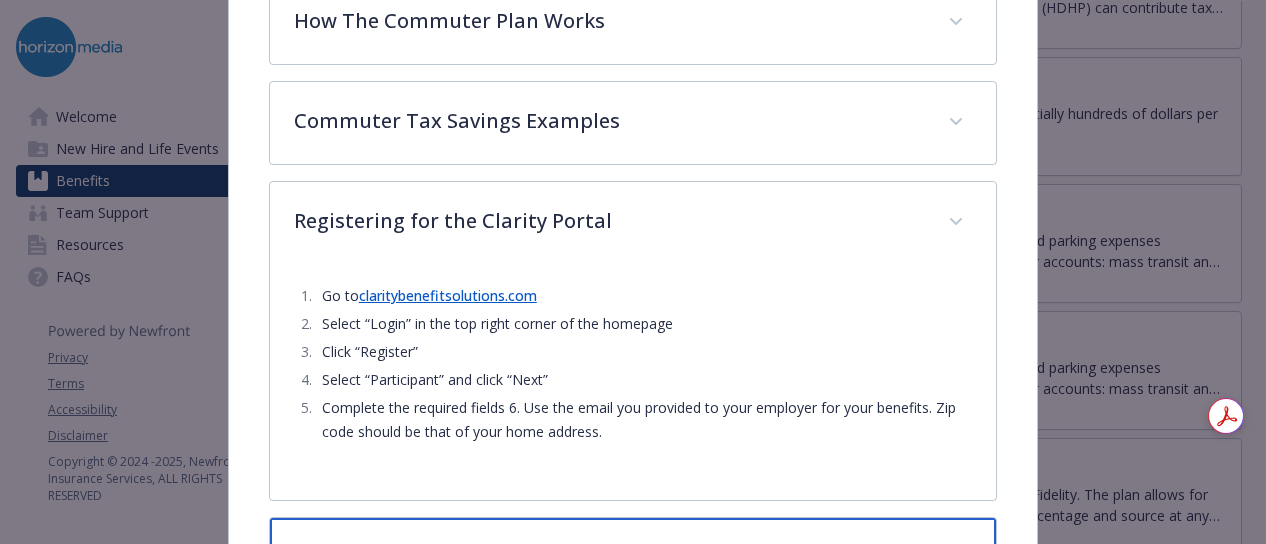 scroll, scrollTop: 877, scrollLeft: 0, axis: vertical 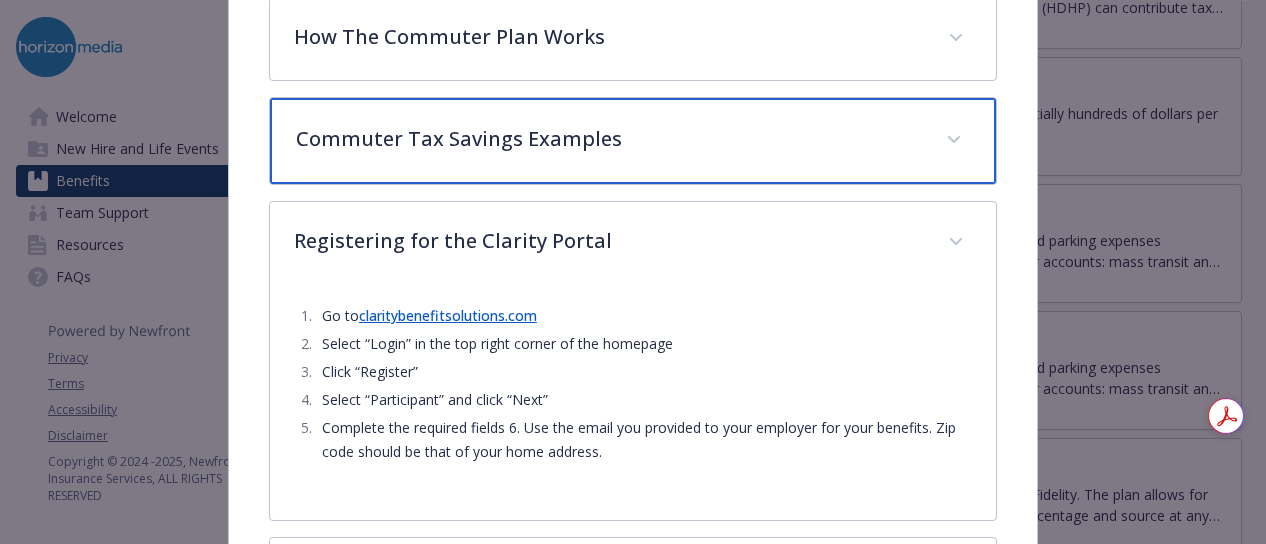 click on "Commuter Tax Savings Examples" at bounding box center (609, 139) 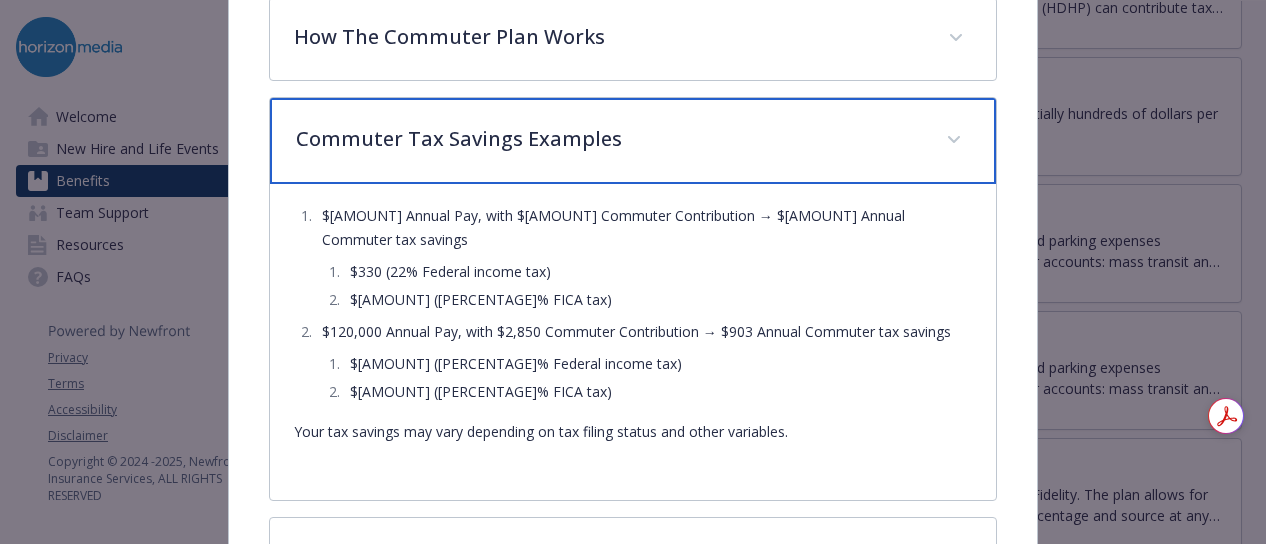 click on "Commuter Tax Savings Examples" at bounding box center [609, 139] 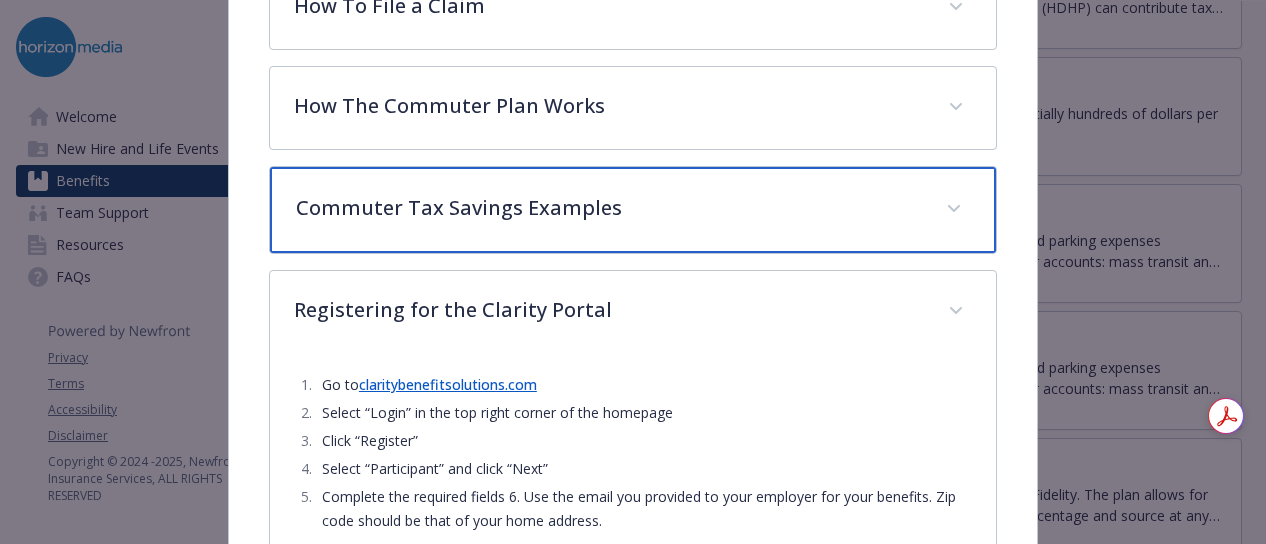 scroll, scrollTop: 802, scrollLeft: 0, axis: vertical 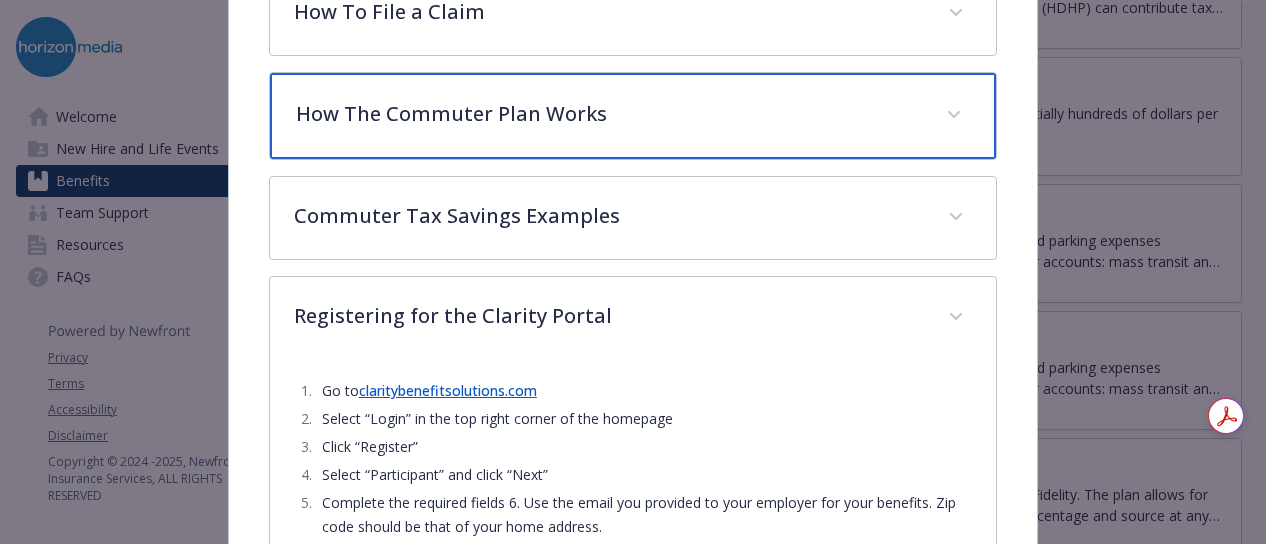 click on "How The Commuter Plan Works" at bounding box center (633, 116) 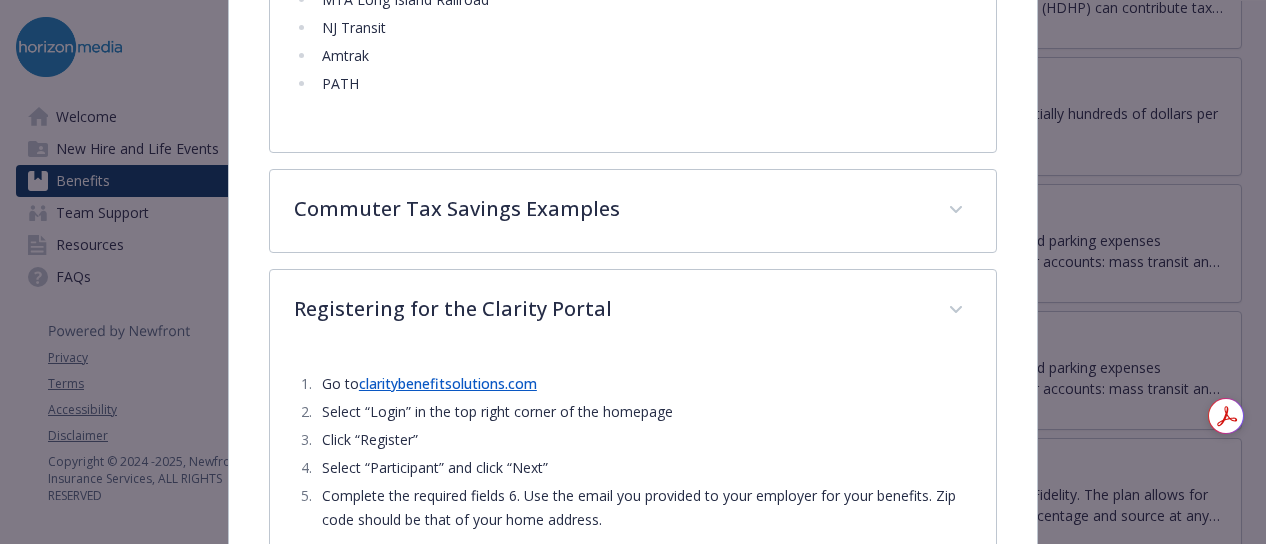 scroll, scrollTop: 1465, scrollLeft: 0, axis: vertical 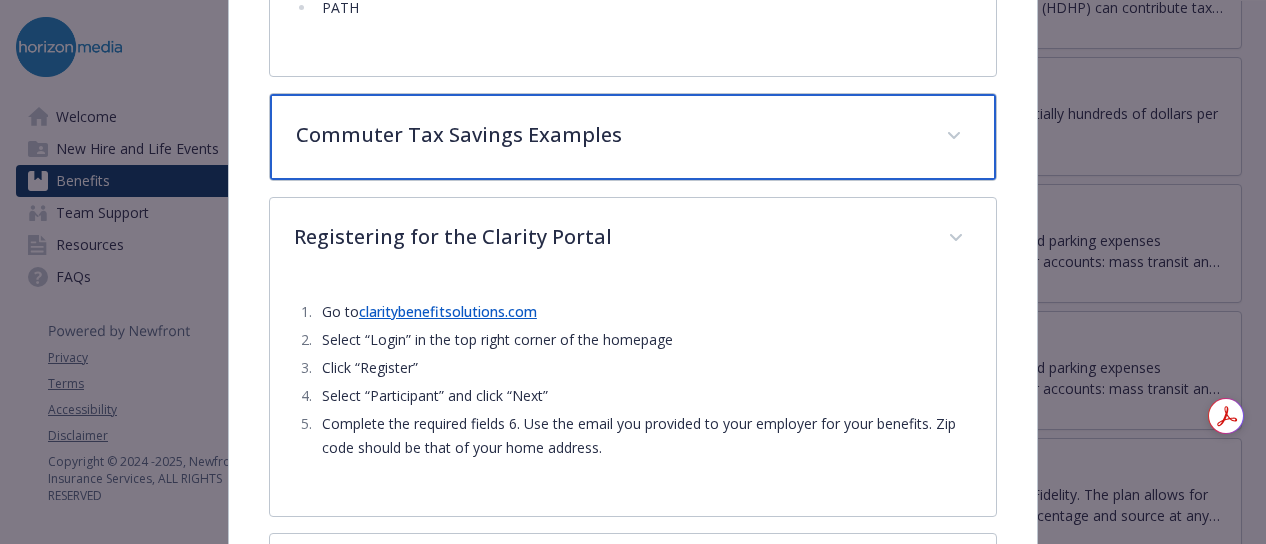 click on "Commuter Tax Savings Examples" at bounding box center (633, 137) 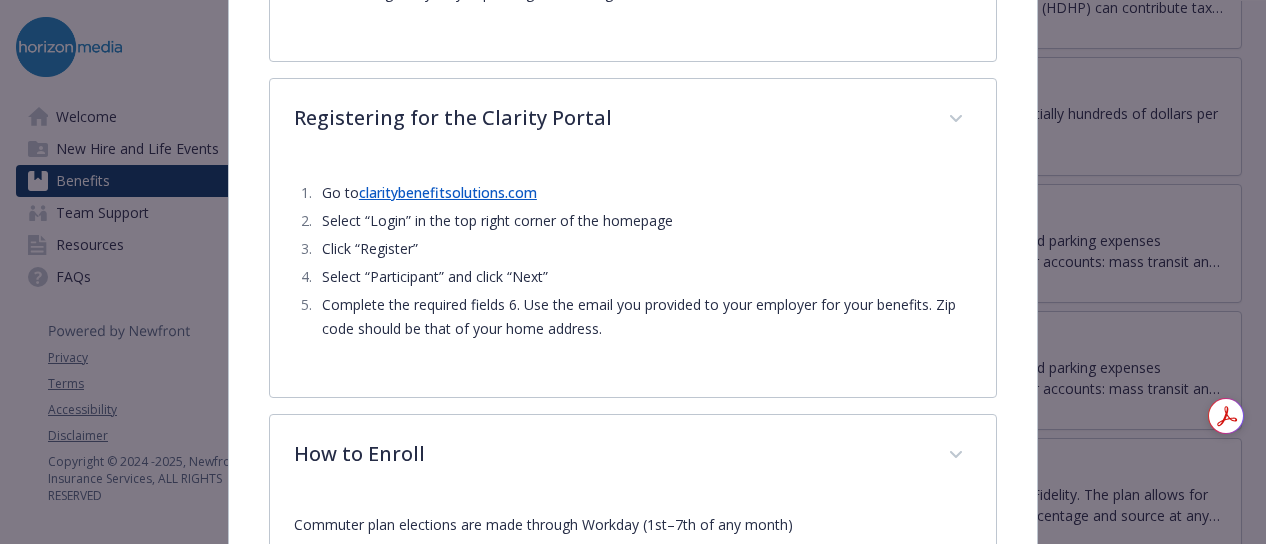 scroll, scrollTop: 1842, scrollLeft: 0, axis: vertical 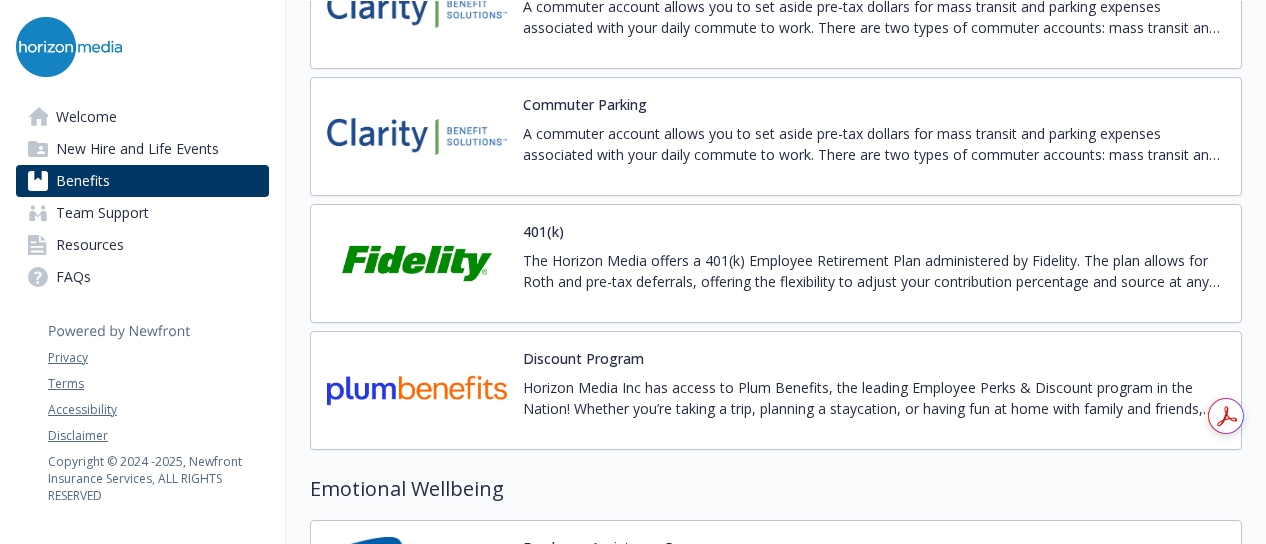 click on "The Horizon Media offers a 401(k) Employee Retirement Plan administered by Fidelity. The plan allows for Roth and pre-tax deferrals, offering the flexibility to adjust your contribution percentage and source at any time. These changes can be updated on www.401k.com" at bounding box center (874, 271) 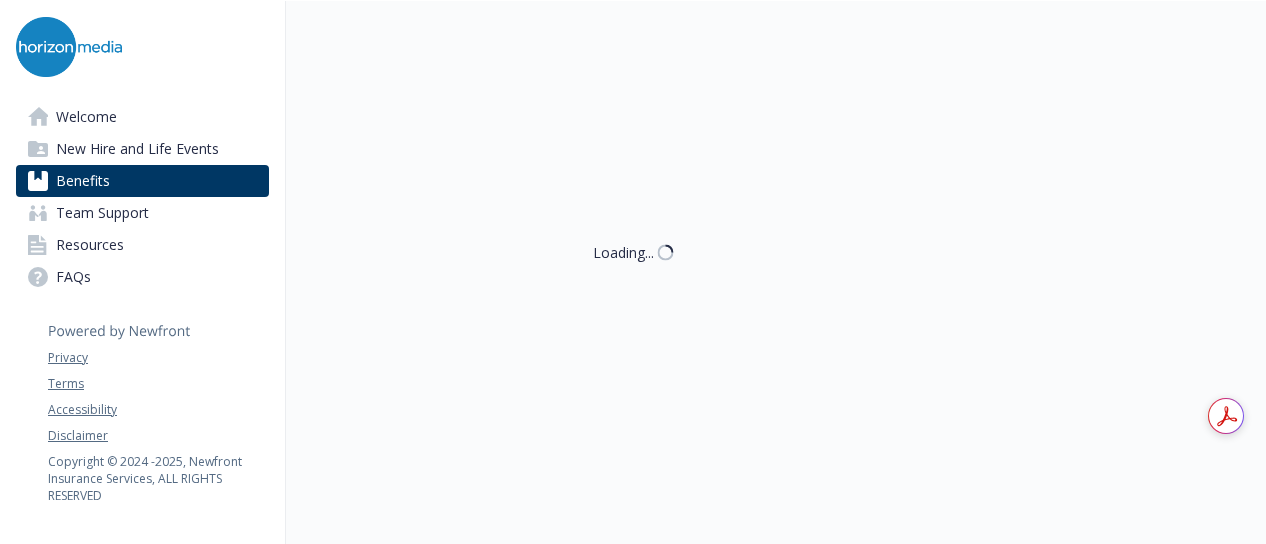 scroll, scrollTop: 3435, scrollLeft: 2, axis: both 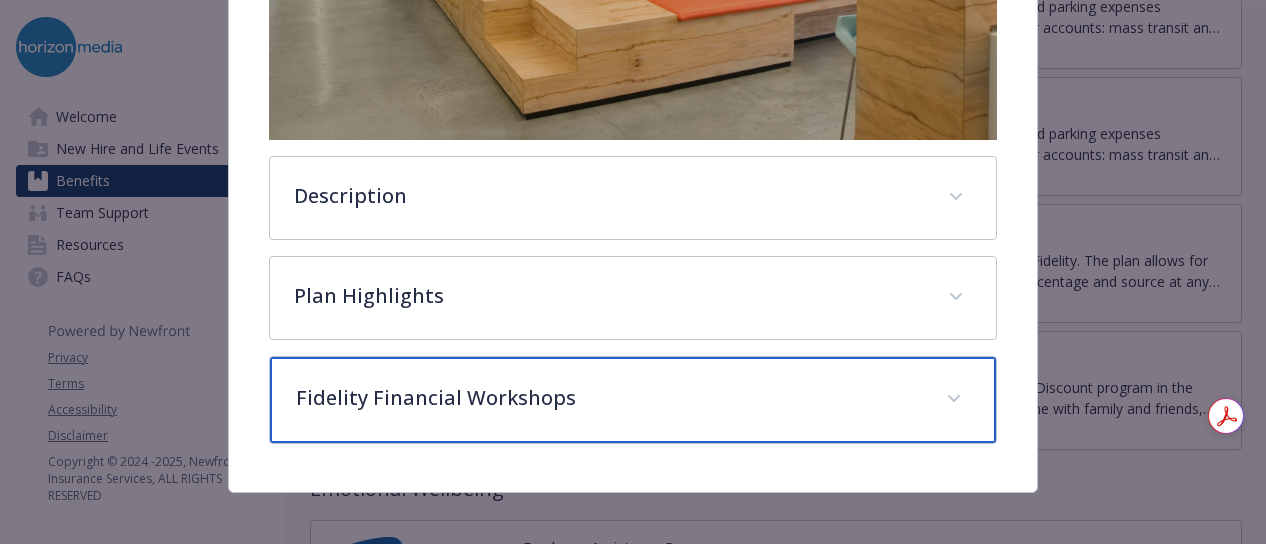 click on "Fidelity Financial Workshops" at bounding box center (609, 398) 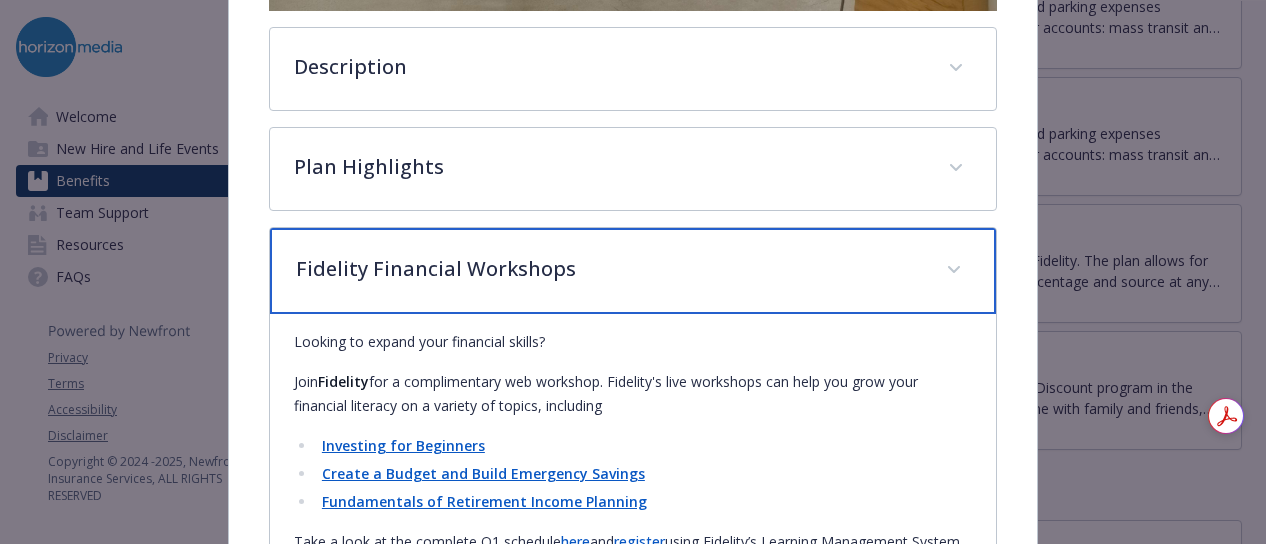 scroll, scrollTop: 776, scrollLeft: 0, axis: vertical 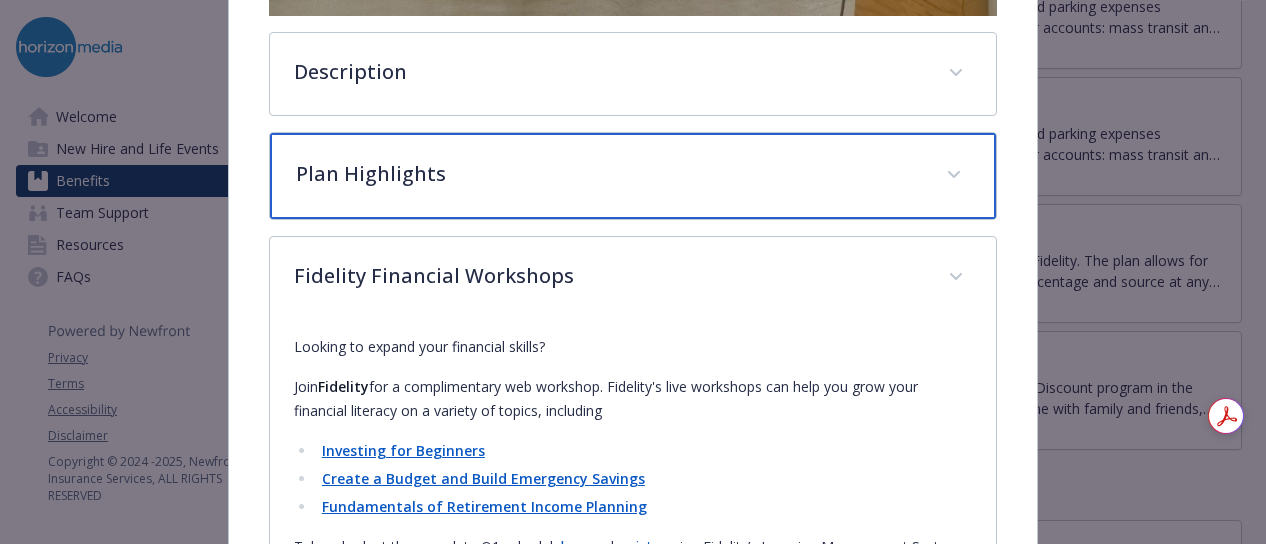 click on "Plan Highlights" at bounding box center (633, 176) 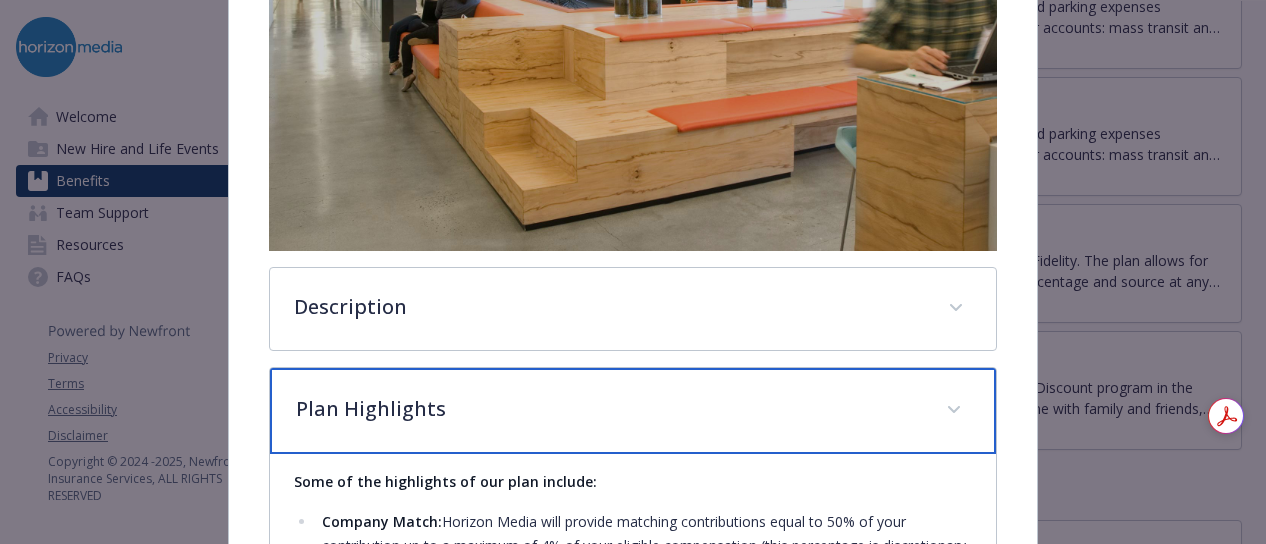 scroll, scrollTop: 534, scrollLeft: 0, axis: vertical 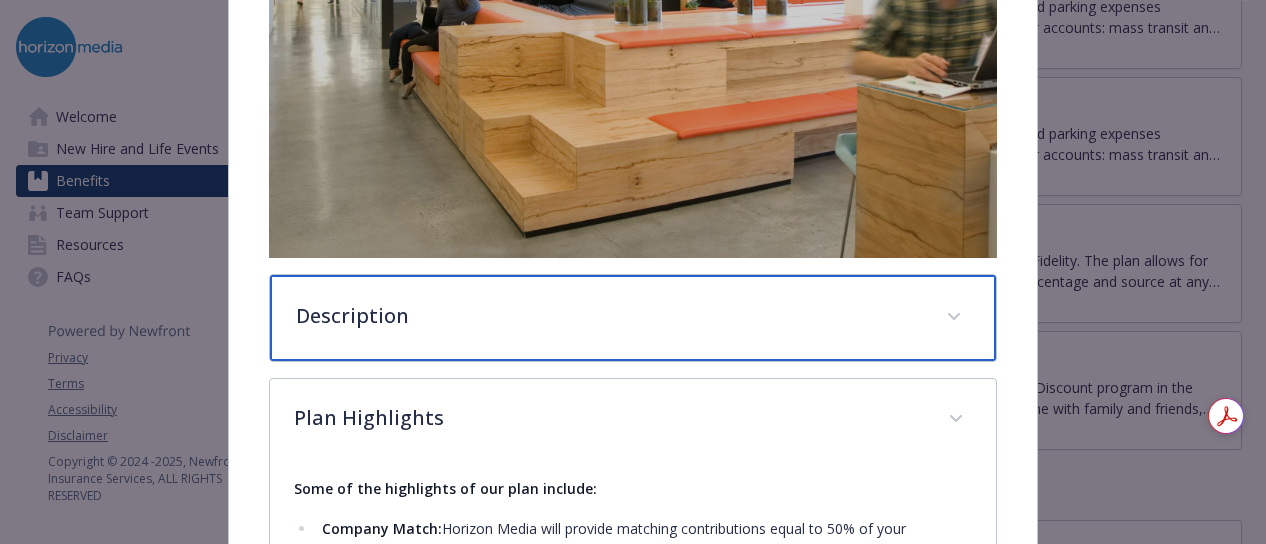 click on "Description" at bounding box center (609, 316) 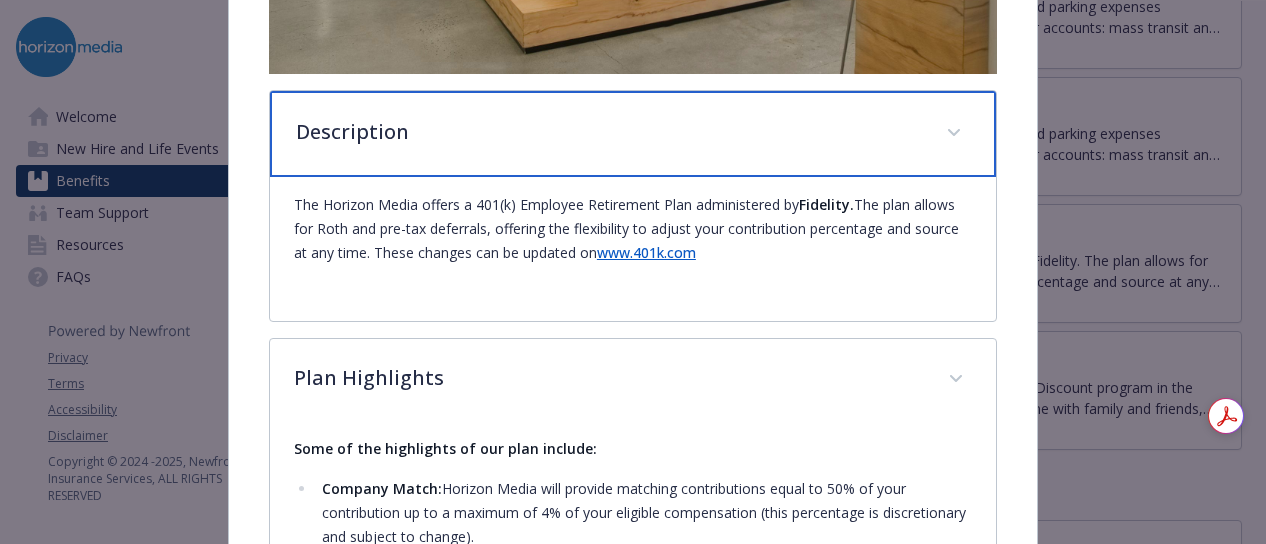 scroll, scrollTop: 720, scrollLeft: 0, axis: vertical 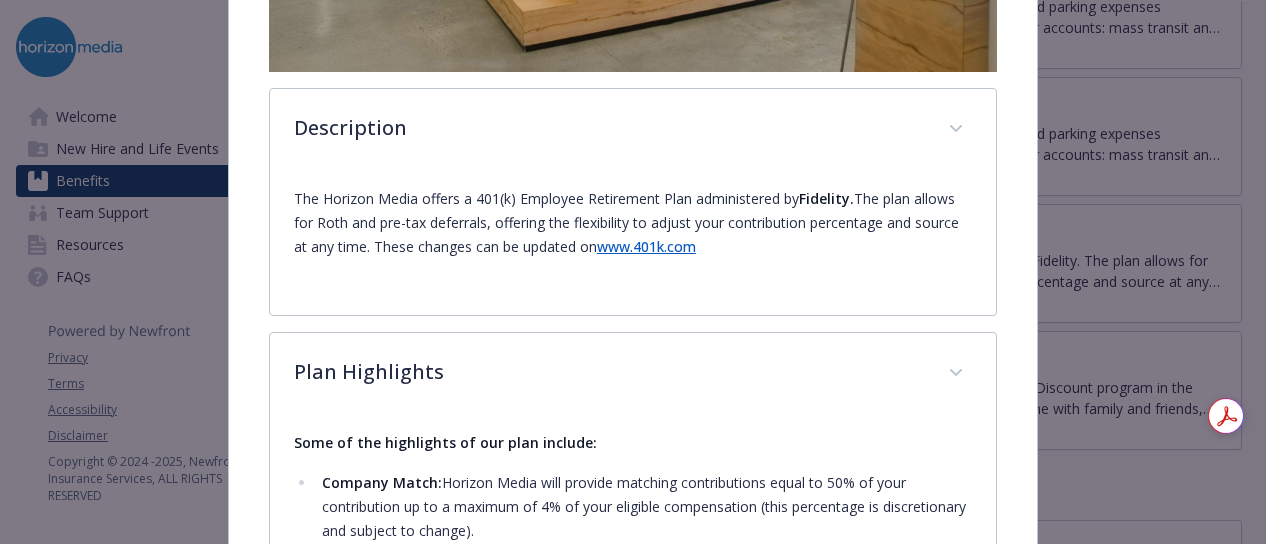 click on "The Horizon Media offers a 401(k) Employee Retirement Plan administered by Fidelity. The plan allows for Roth and pre-tax deferrals, offering the flexibility to adjust your contribution percentage and source at any time. These changes can be updated on www.401k.com" at bounding box center (633, 223) 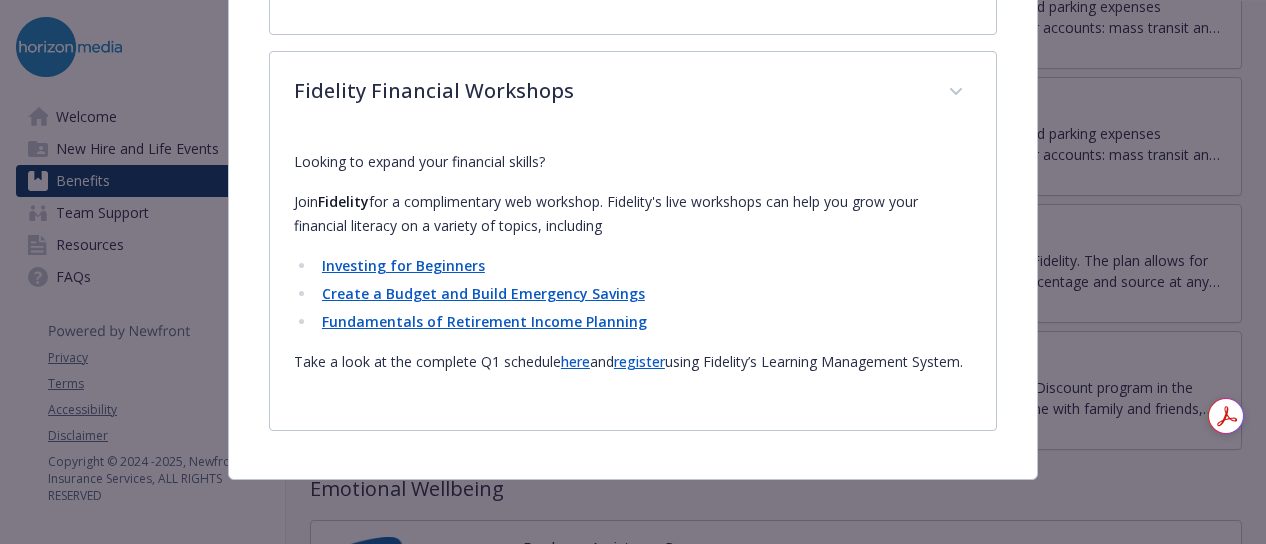 scroll, scrollTop: 2044, scrollLeft: 0, axis: vertical 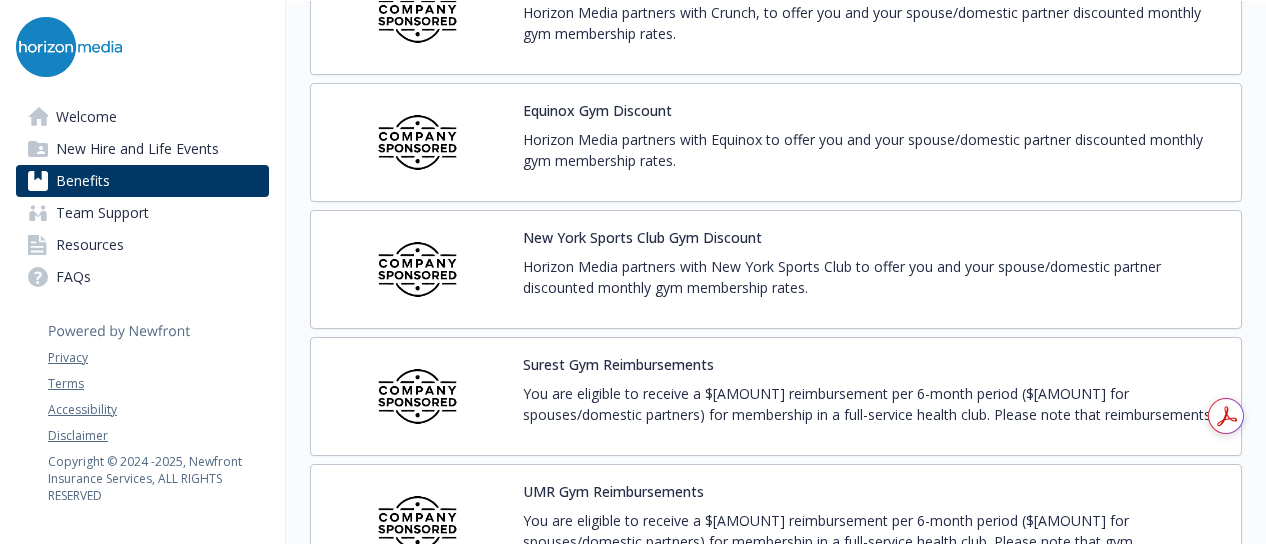 click on "You are eligible to receive a $[AMOUNT] reimbursement per 6-month period ($[AMOUNT] for spouses/domestic partners) for membership in a full-service health club. Please note that reimbursements must be submitted by the last day of the 6-month period for which you are claiming. See below for information on how to submit a reimbursement. Benefit periods for the [YEAR] - [YEAR] plan year are the six months defined as [MONTH] [DAY], [YEAR] - [MONTH] [DAY], [YEAR] and [MONTH] [DAY], [YEAR] - [MONTH] [DAY], [YEAR]." at bounding box center (874, 404) 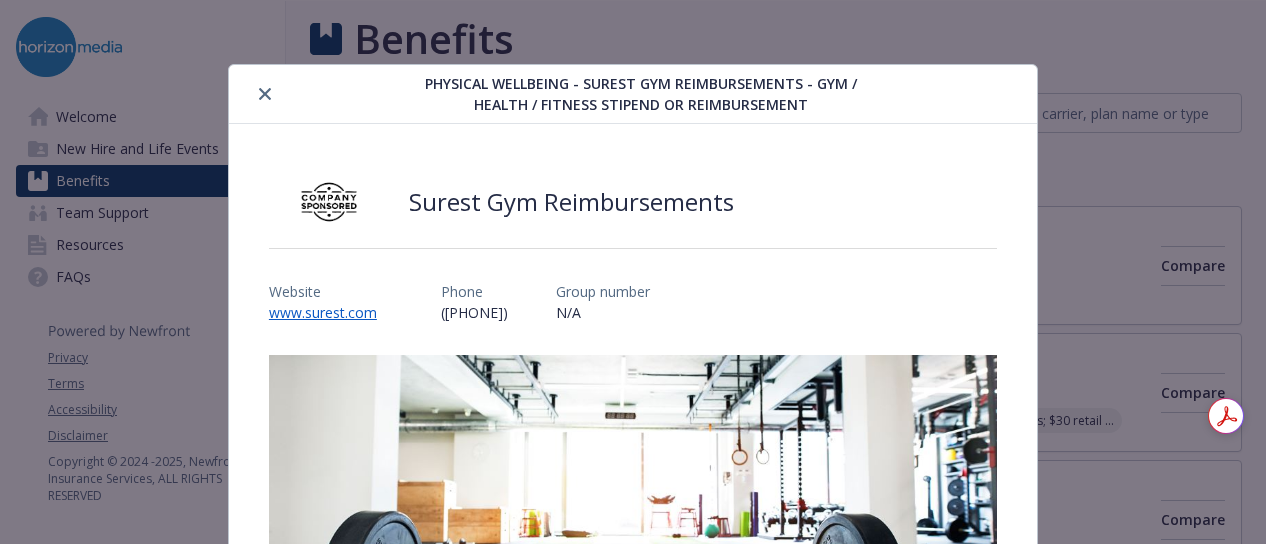 scroll, scrollTop: 4631, scrollLeft: 2, axis: both 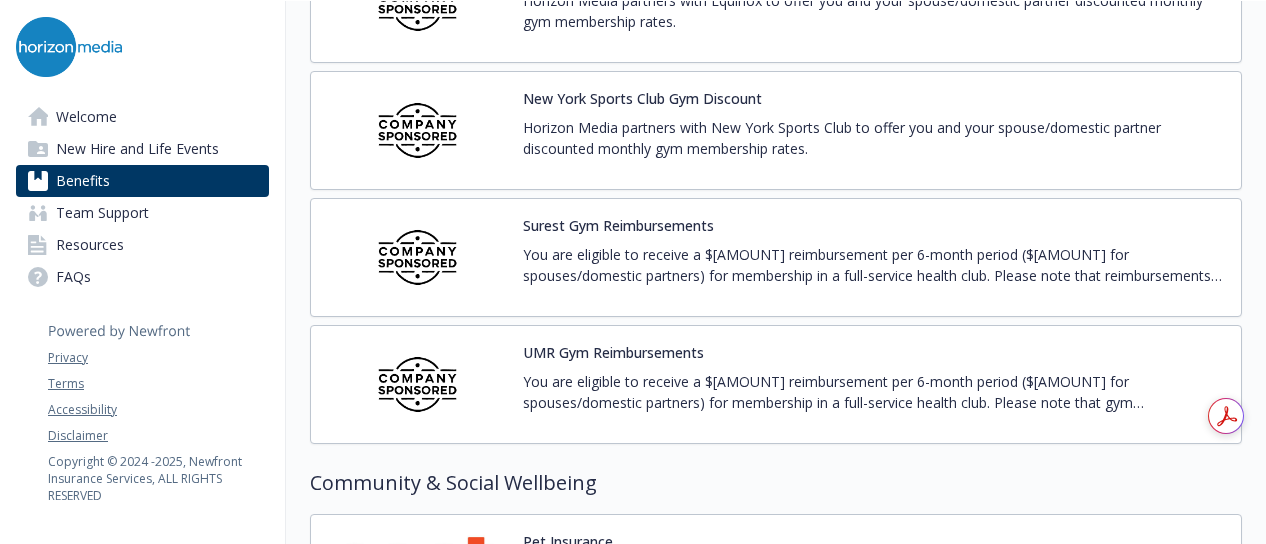 click on "You are eligible to receive a $[AMOUNT] reimbursement per 6-month period ($[AMOUNT] for spouses/domestic partners) for membership in a full-service health club. Please note that gym reimbursements have a 3 –6 month turnaround. See below for information on how to submit a reimbursement.
Benefit periods for the 2025 - 2026 plan year are the six months defined as
[MONTH] [DAY], [YEAR] - [MONTH] [DAY], [YEAR] and [MONTH] [DAY], [YEAR] - [MONTH] [DAY], [YEAR]." at bounding box center (874, 392) 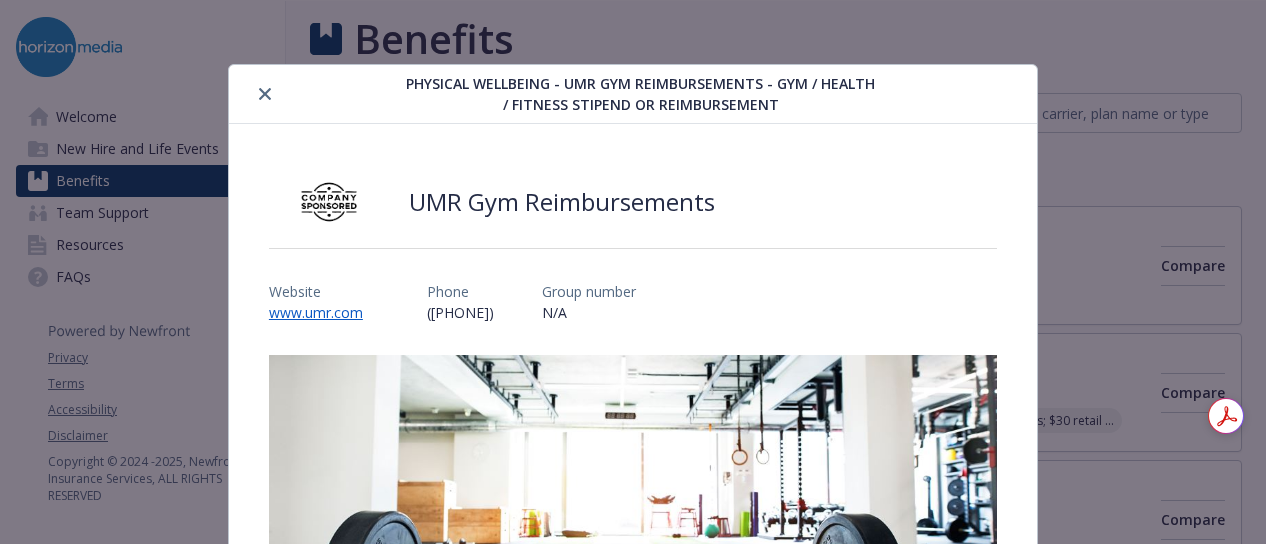 scroll, scrollTop: 4770, scrollLeft: 2, axis: both 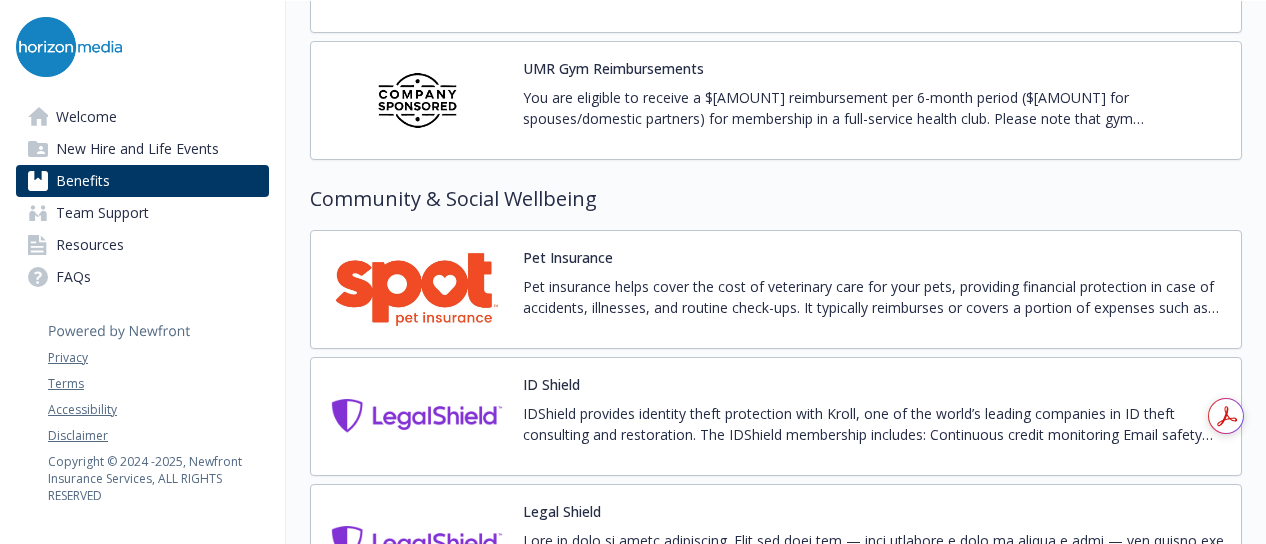 click on "Pet insurance helps cover the cost of veterinary care for your pets, providing financial protection in case of accidents, illnesses, and routine check-ups. It typically reimburses or covers a portion of expenses such as surgeries, medications, or treatments, allowing pet owners to ensure their pets receive the best care without worrying about unexpected costs." at bounding box center (874, 297) 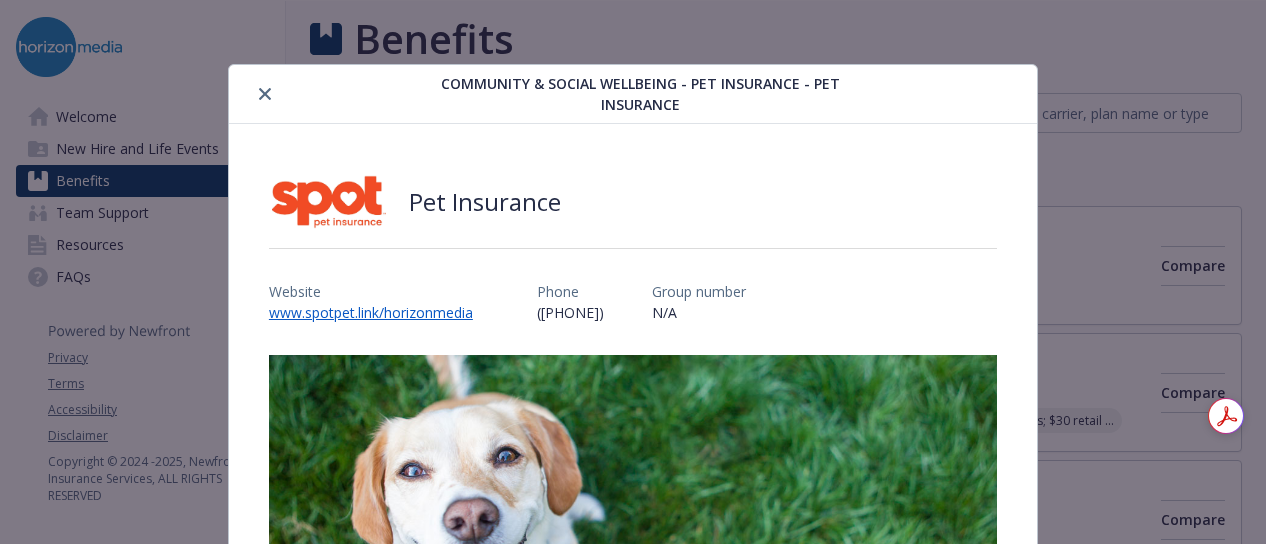 scroll, scrollTop: 5054, scrollLeft: 2, axis: both 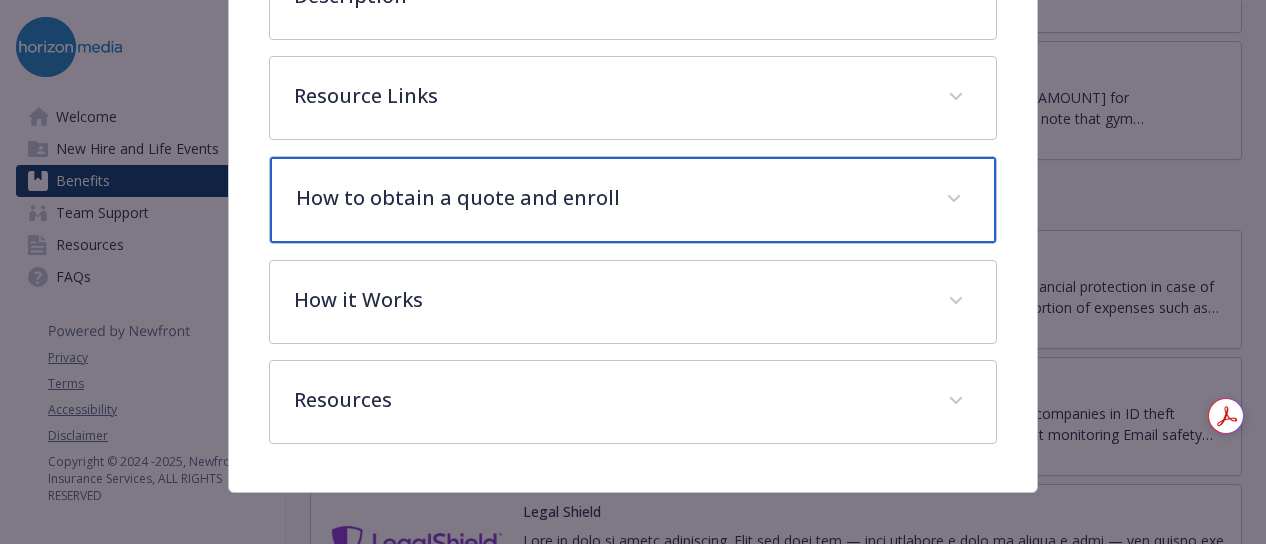 click on "How to obtain a quote and enroll" at bounding box center (609, 198) 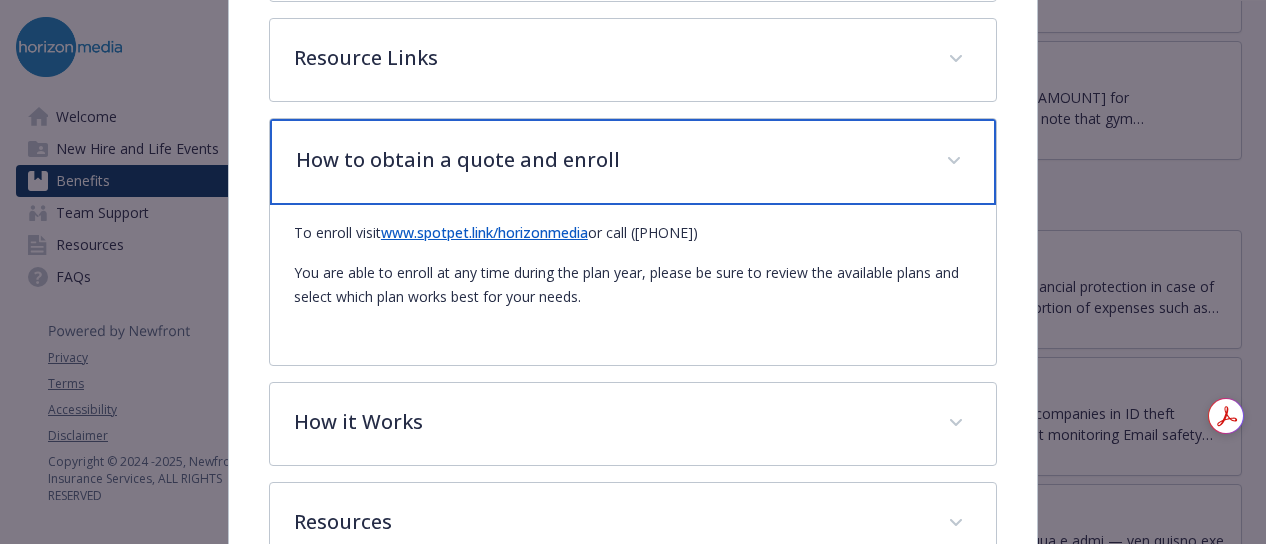 scroll, scrollTop: 758, scrollLeft: 0, axis: vertical 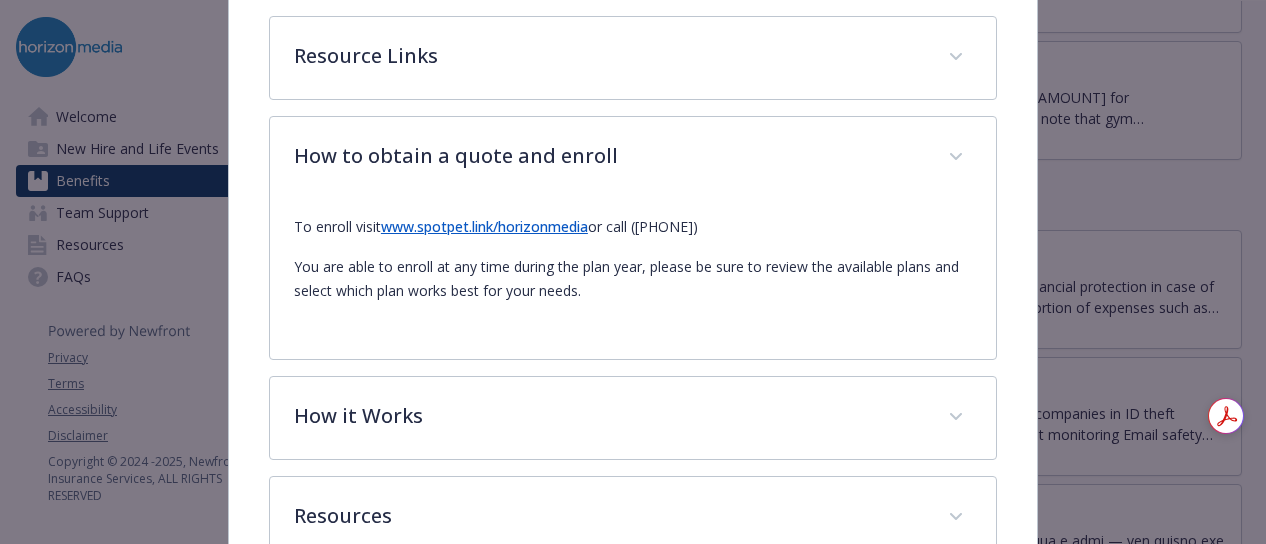 click on "www.spotpet.link/horizonmedia" at bounding box center [484, 226] 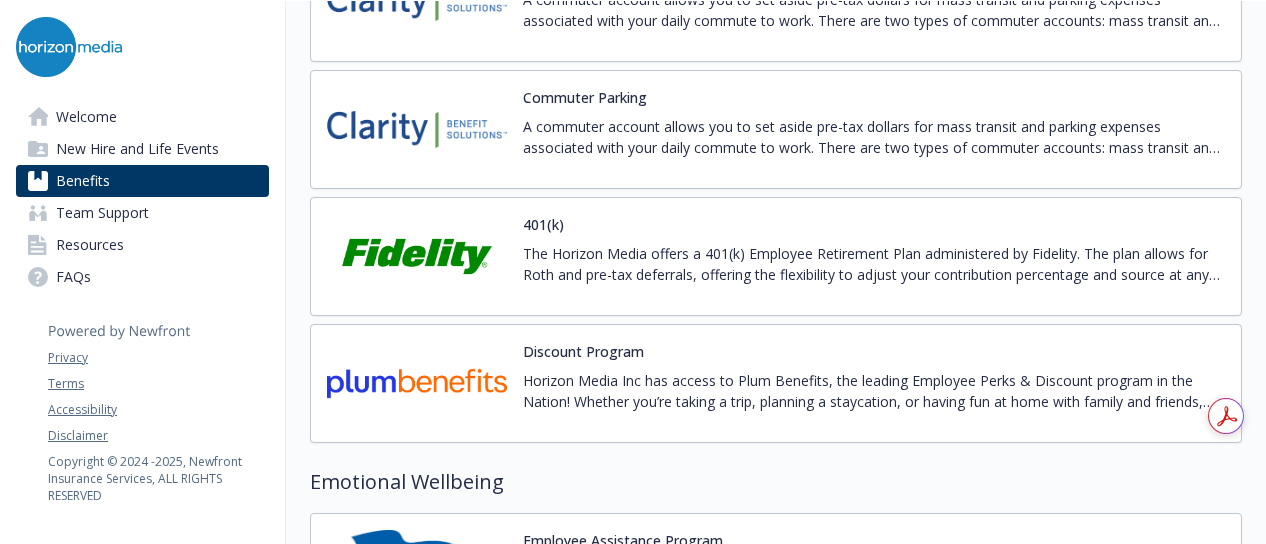 scroll, scrollTop: 3376, scrollLeft: 15, axis: both 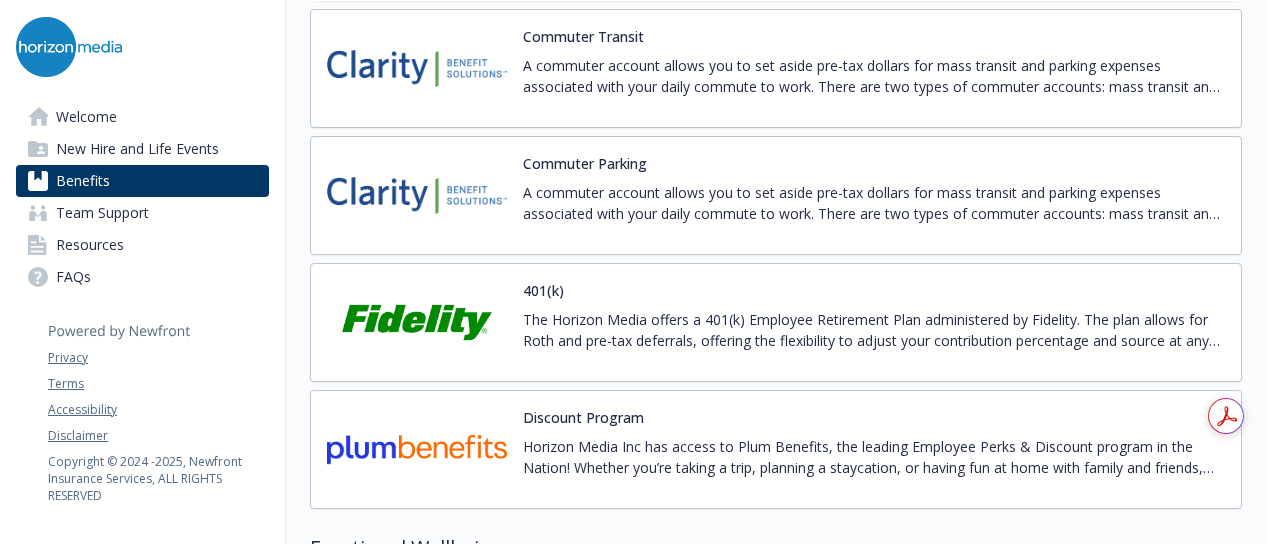 click on "Discount Program Horizon Media Inc has access to Plum Benefits, the leading Employee Perks & Discount program in the Nation! Whether you’re taking a trip, planning a staycation, or having fun at home with family and friends, Plum Benefits has something for everyone! Get familiar with all the latest brands, services, and savings you have access to. Plum Benefits is your one-stop shop for savings on products, services, and experiences, with new deals added weekly. It's free and simple to enroll." at bounding box center [874, 449] 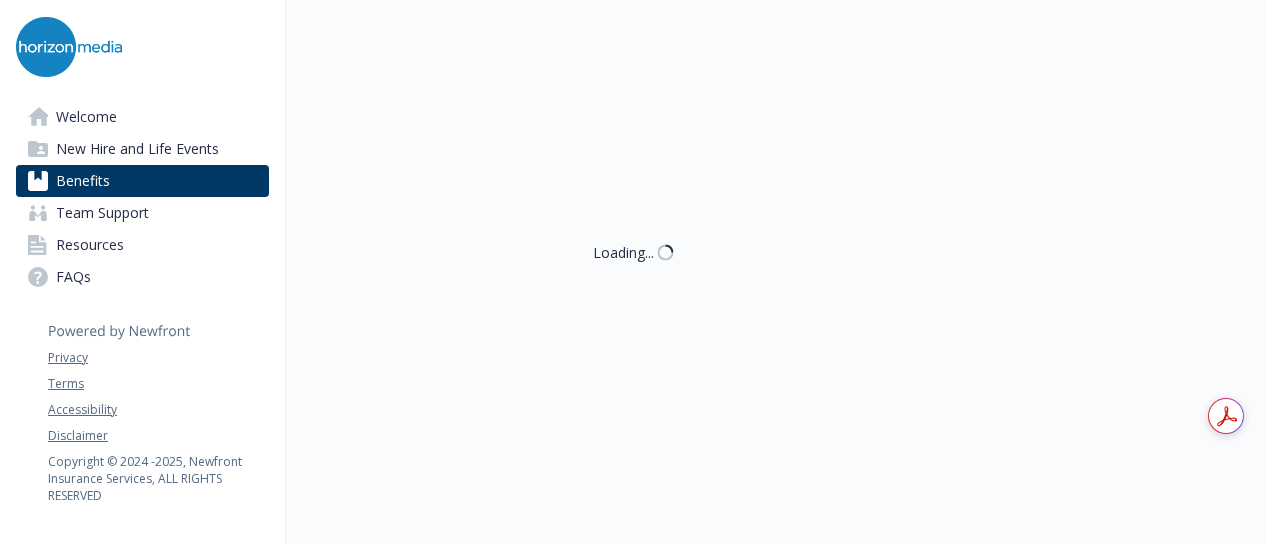 scroll, scrollTop: 3376, scrollLeft: 15, axis: both 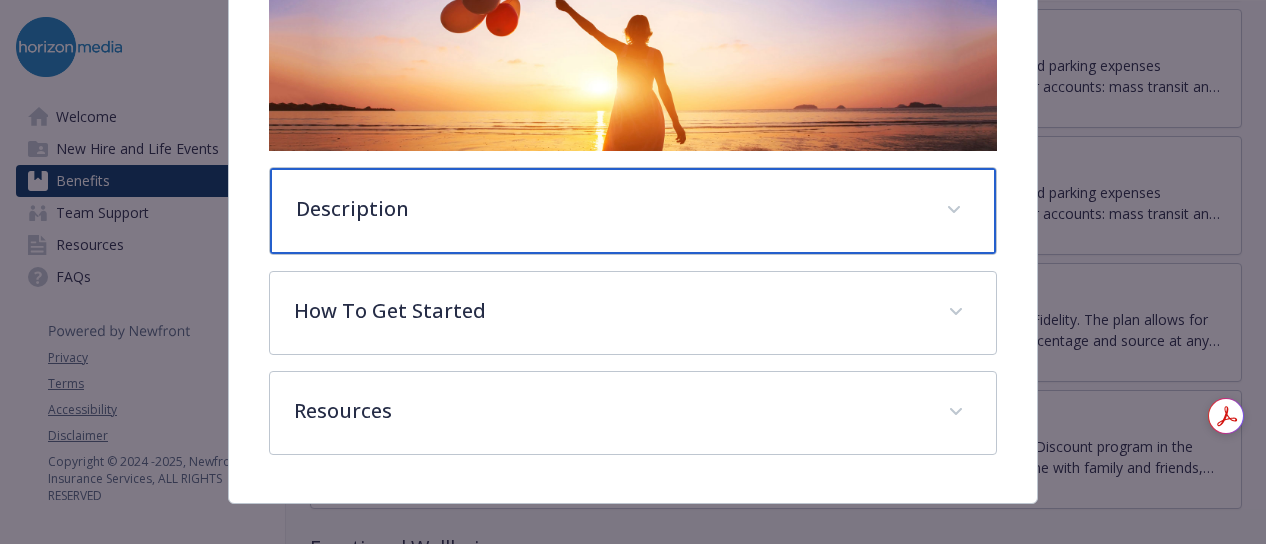 click on "Description" at bounding box center (609, 209) 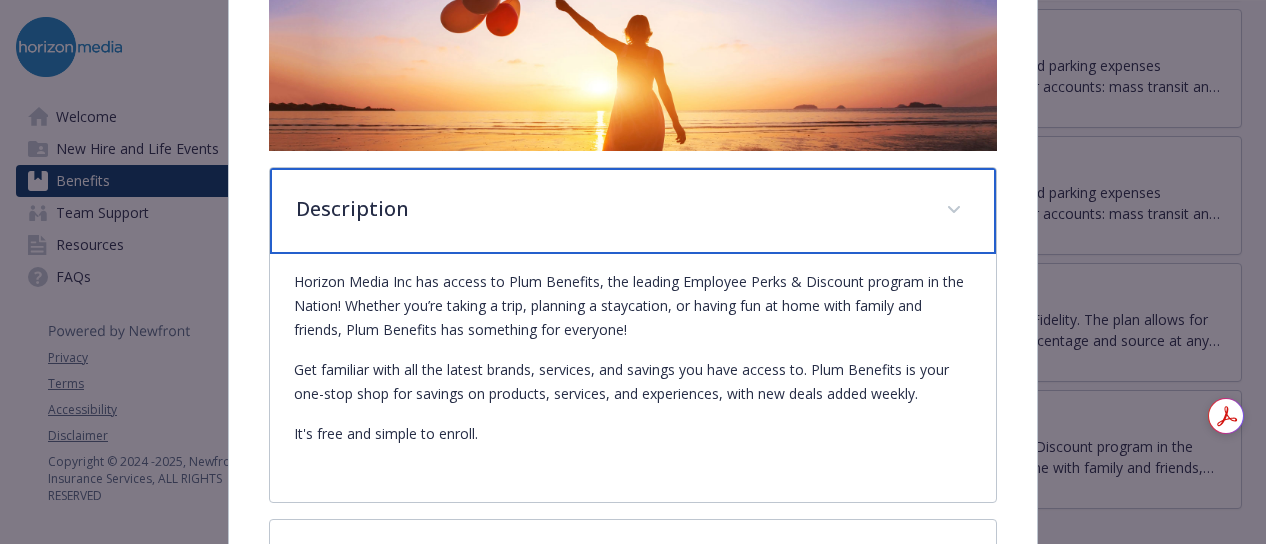 click on "Description" at bounding box center (609, 209) 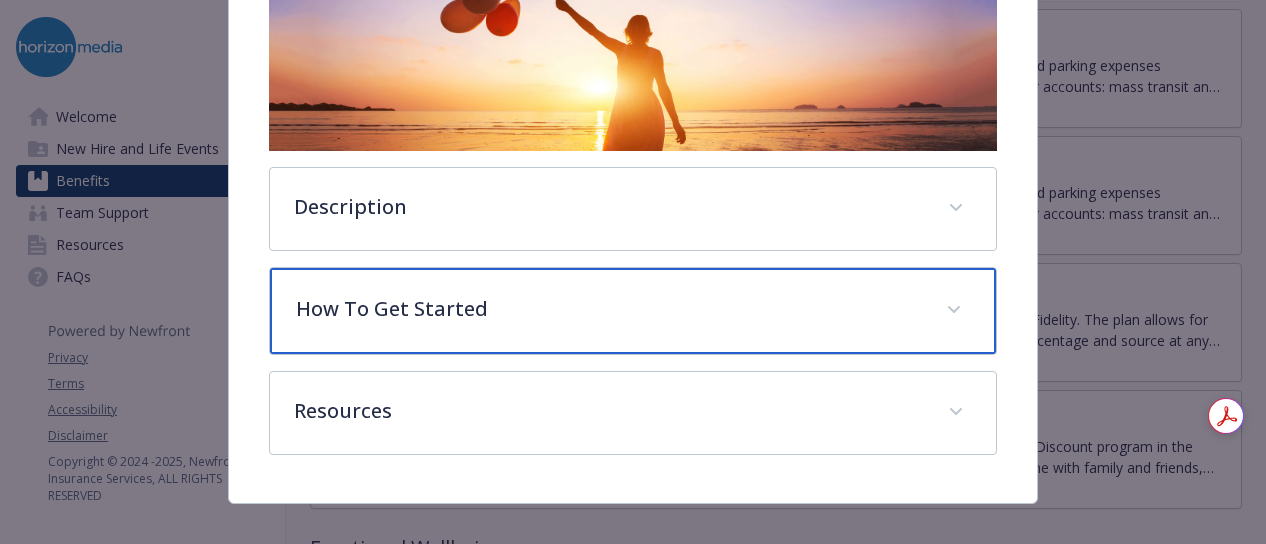 click on "How To Get Started" at bounding box center (609, 309) 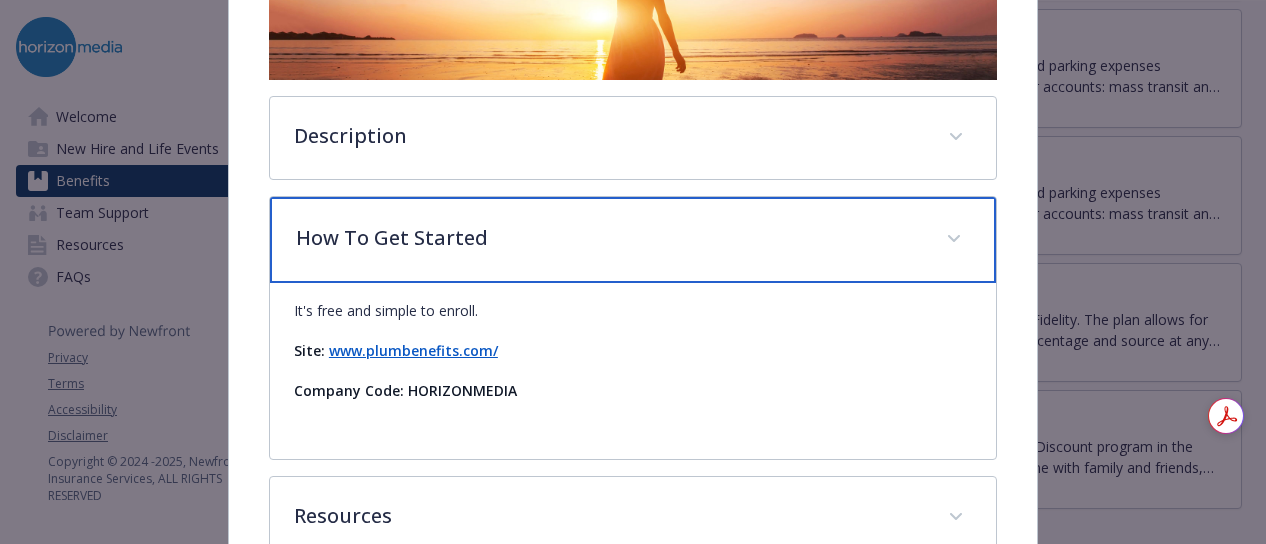scroll, scrollTop: 0, scrollLeft: 0, axis: both 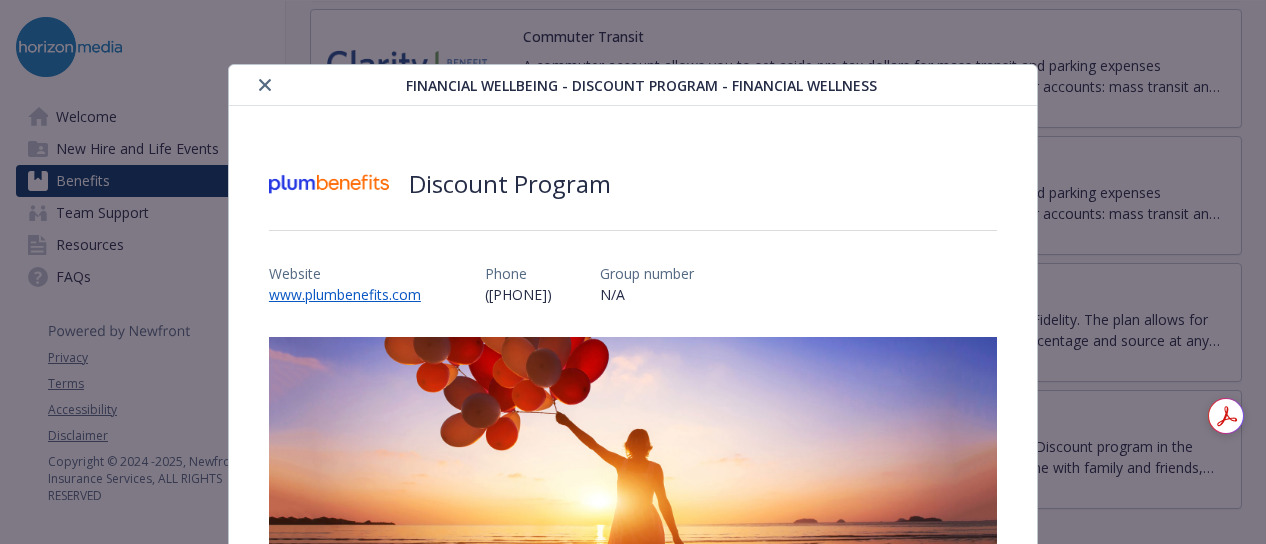 click at bounding box center [265, 85] 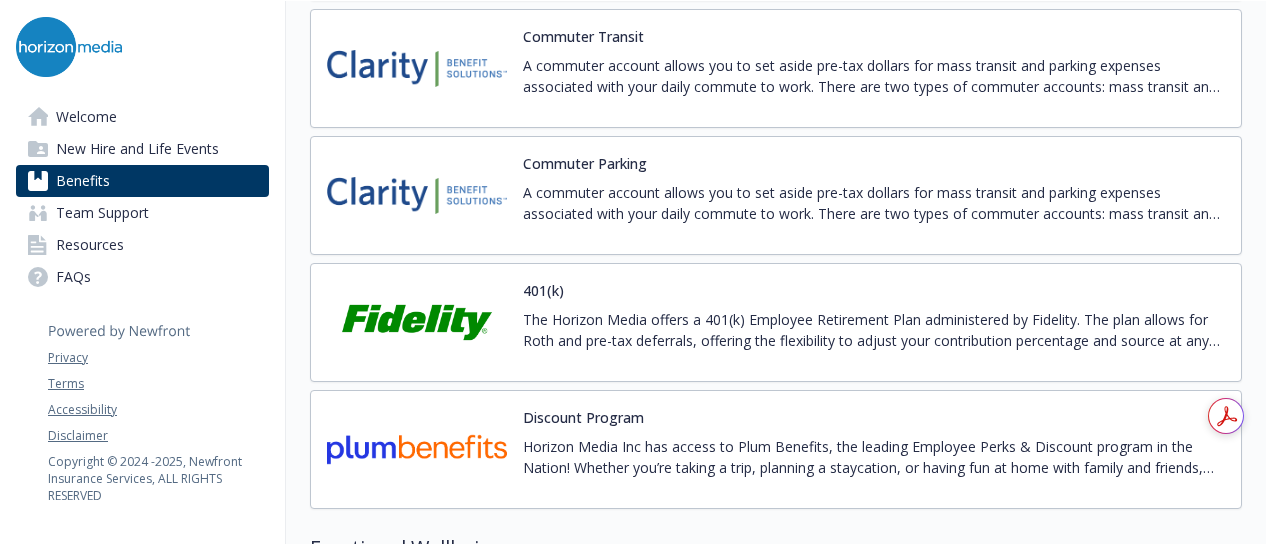 click on "Resources" at bounding box center [142, 245] 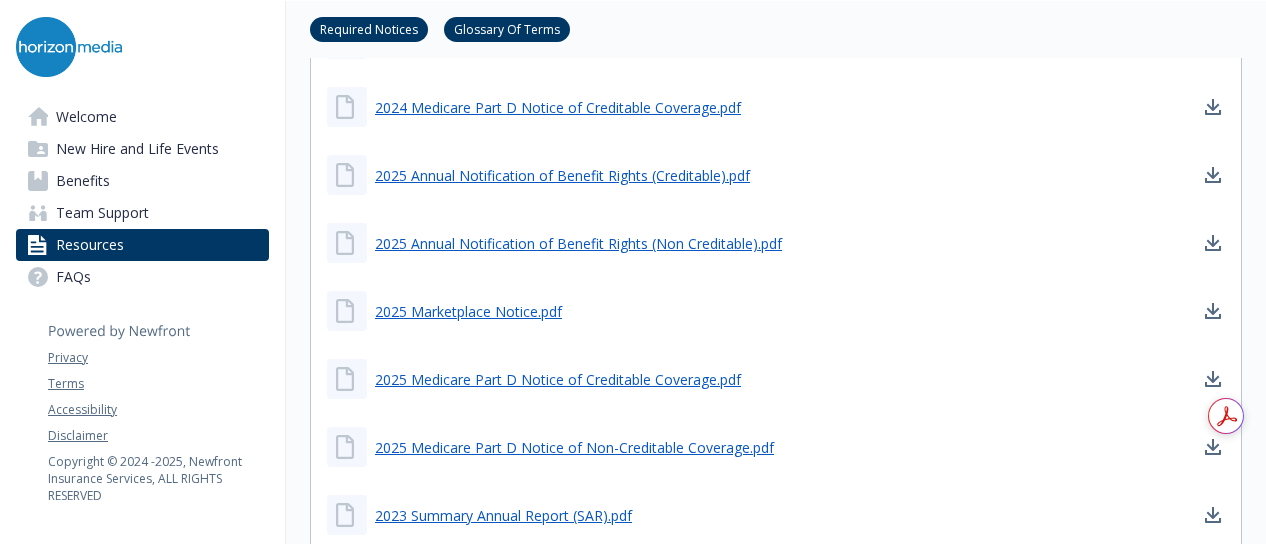 scroll, scrollTop: 0, scrollLeft: 0, axis: both 